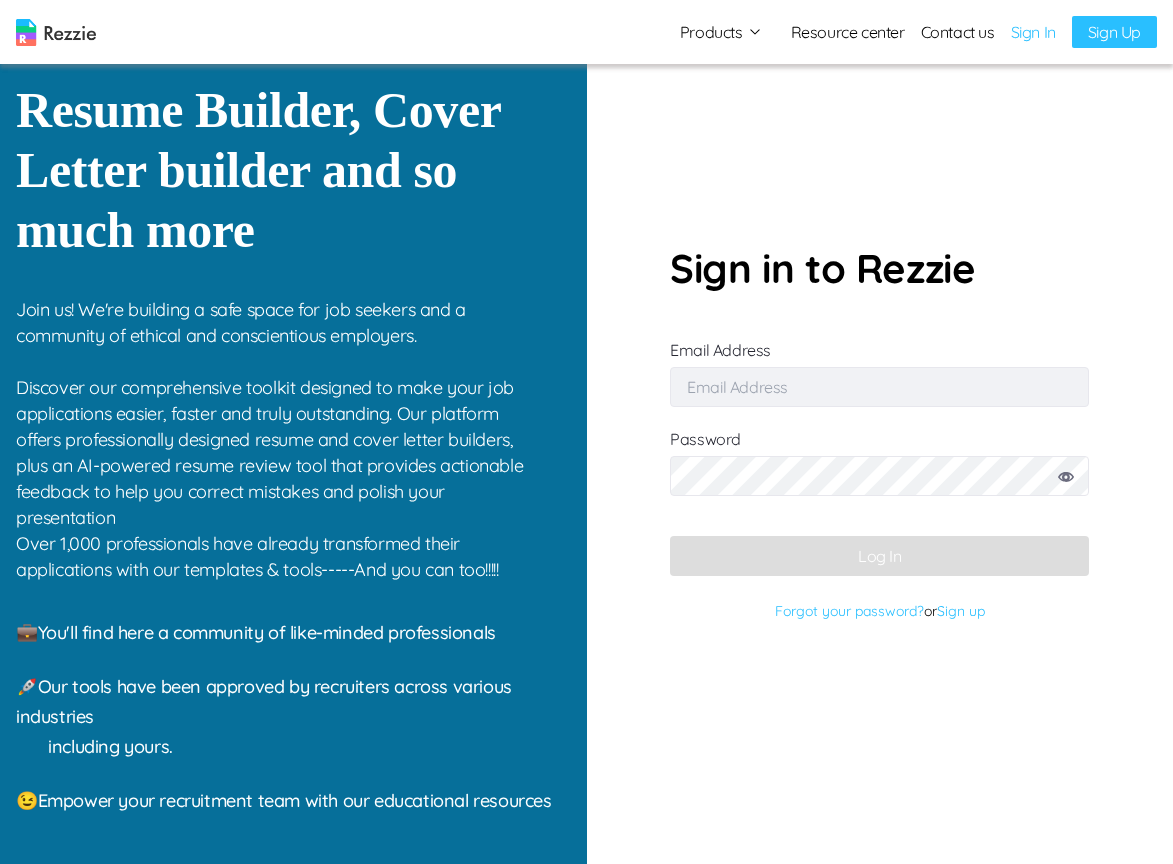 scroll, scrollTop: 0, scrollLeft: 0, axis: both 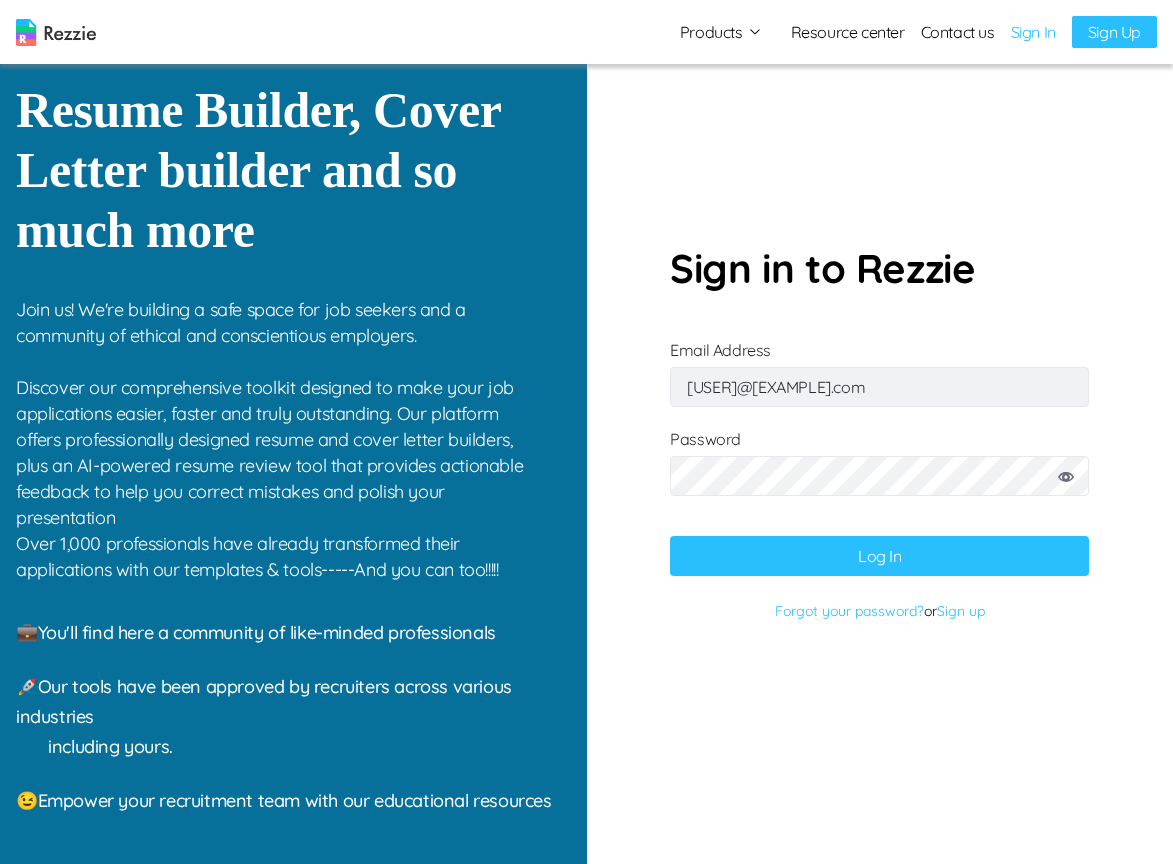 click on "Log In" at bounding box center (879, 556) 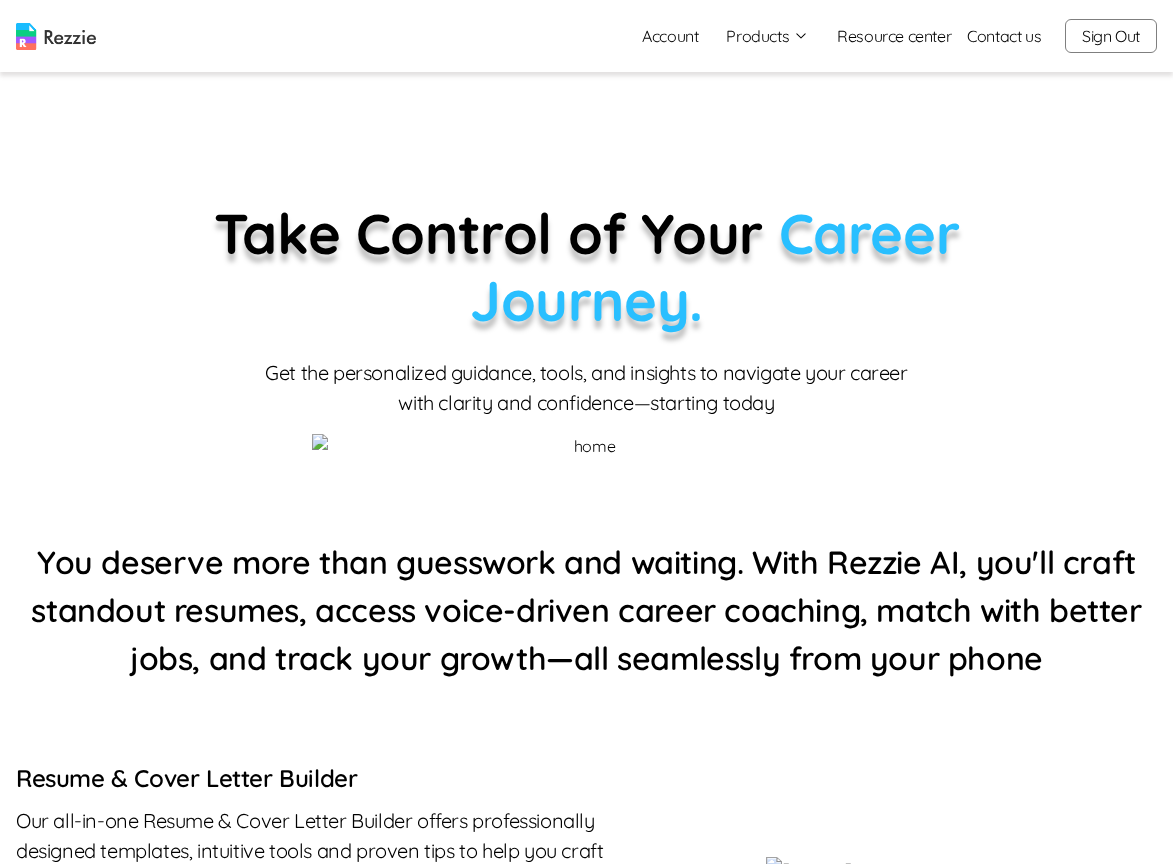 click on "Products" at bounding box center [767, 36] 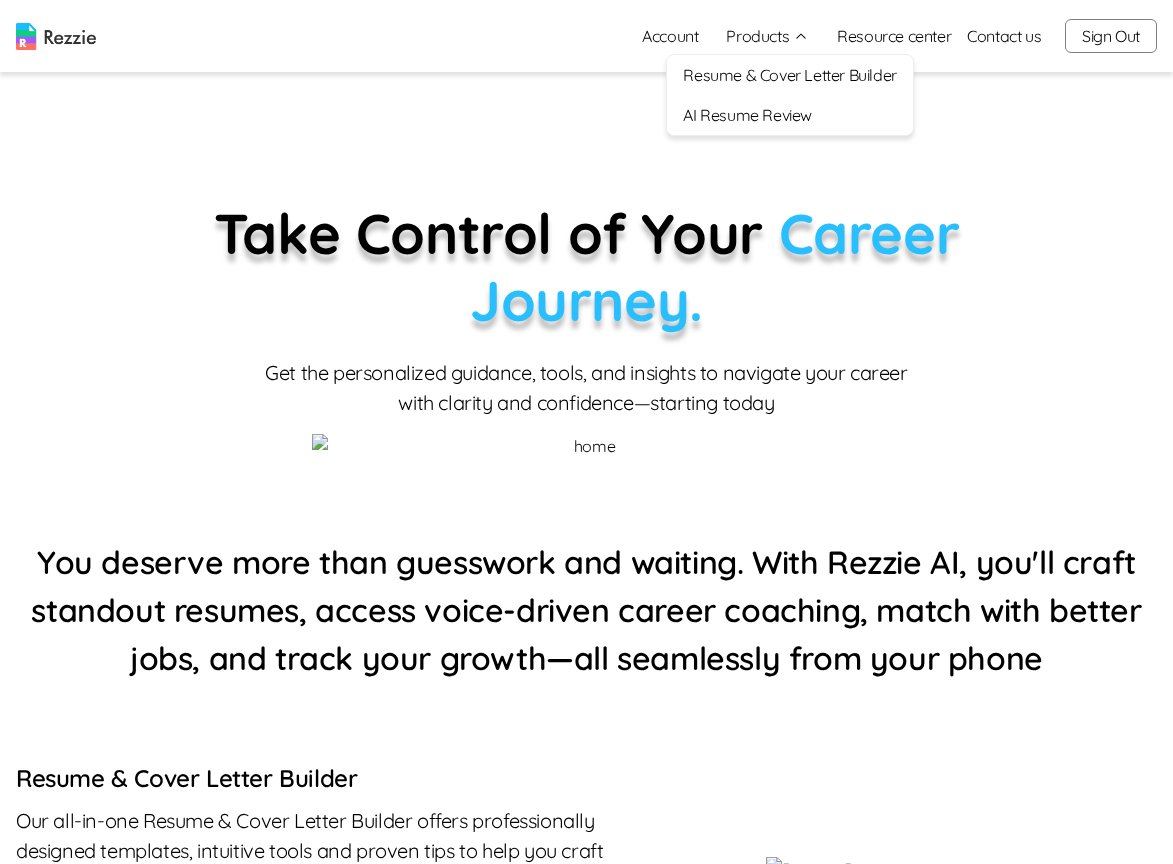 click on "Resume & Cover Letter Builder" at bounding box center [789, 75] 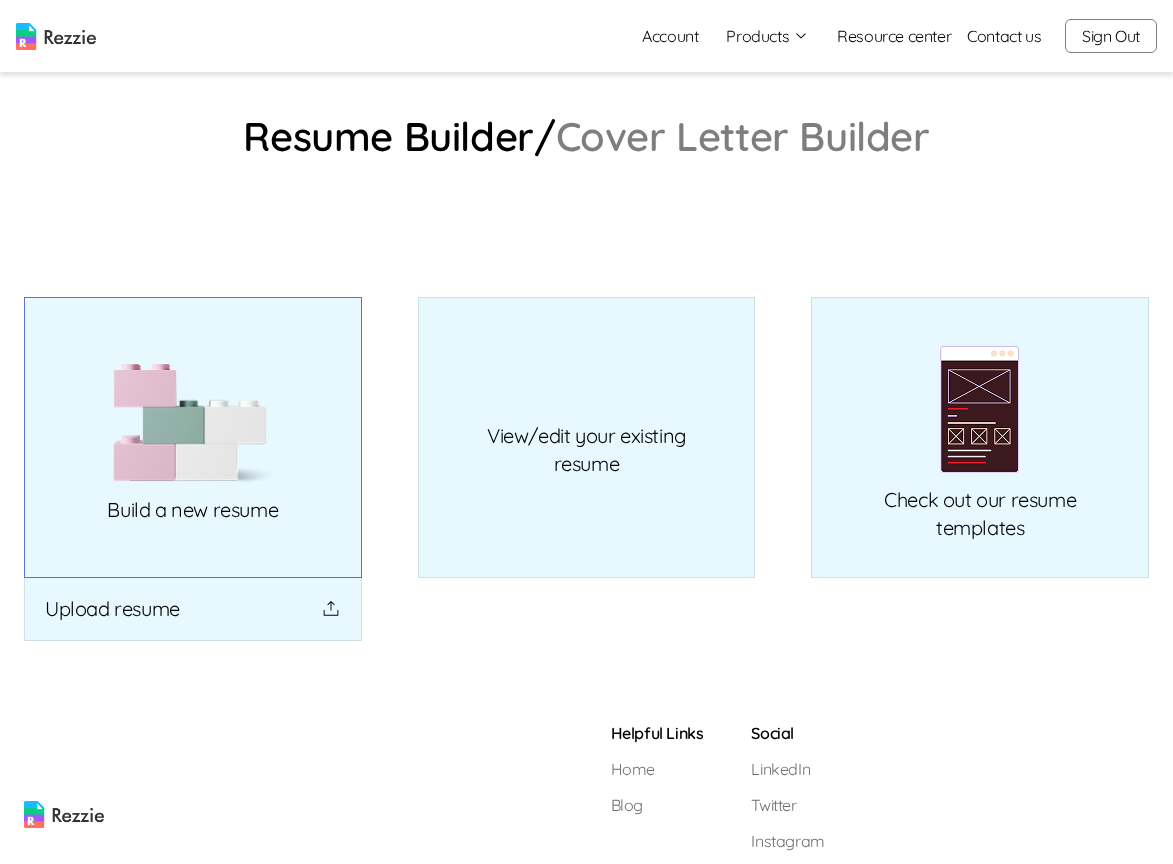 click on "Build a new resume" at bounding box center [193, 437] 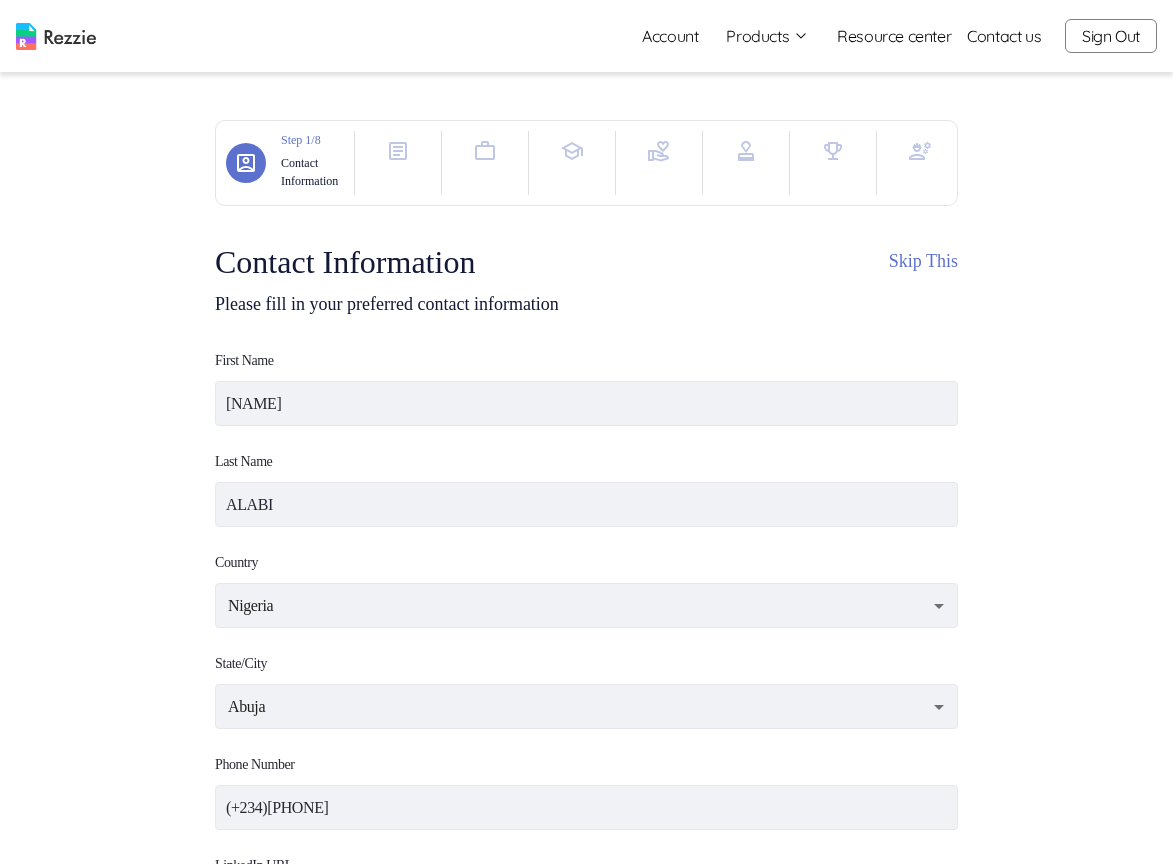 click at bounding box center [920, 151] 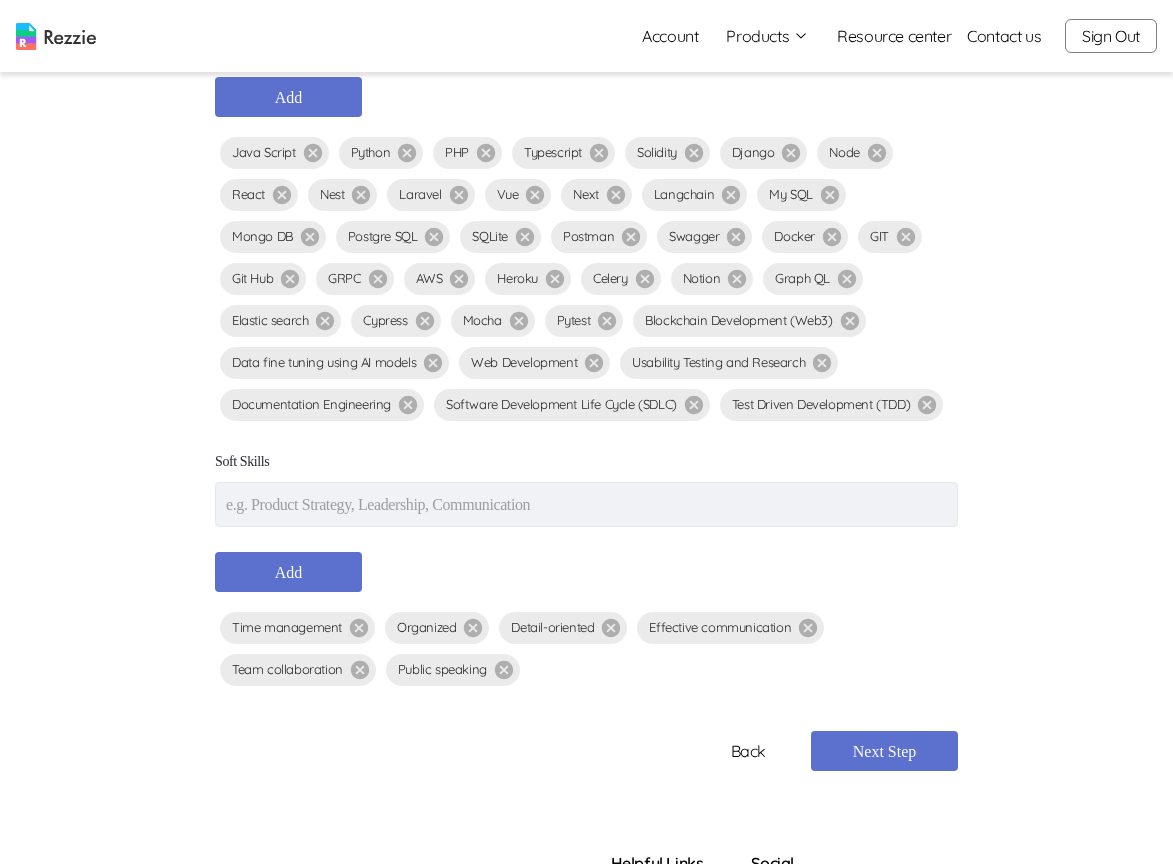scroll, scrollTop: 381, scrollLeft: 0, axis: vertical 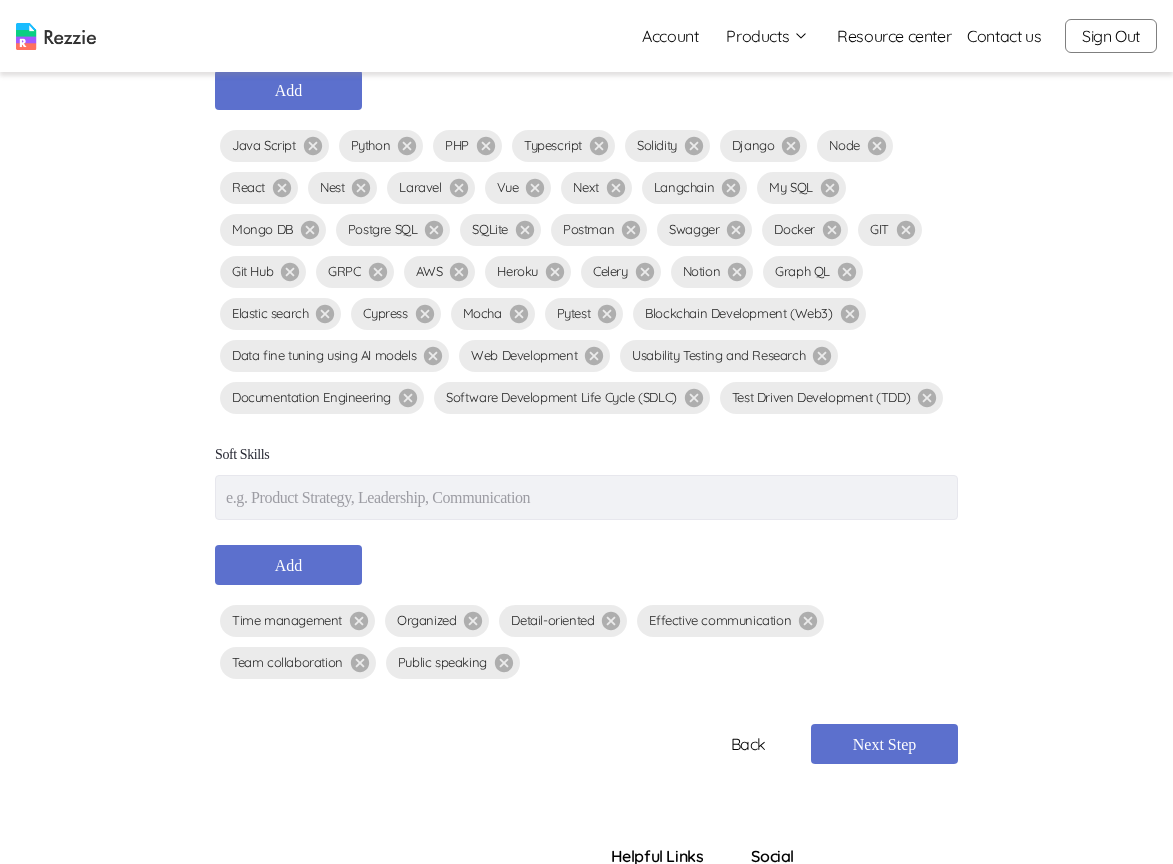 click at bounding box center (586, 497) 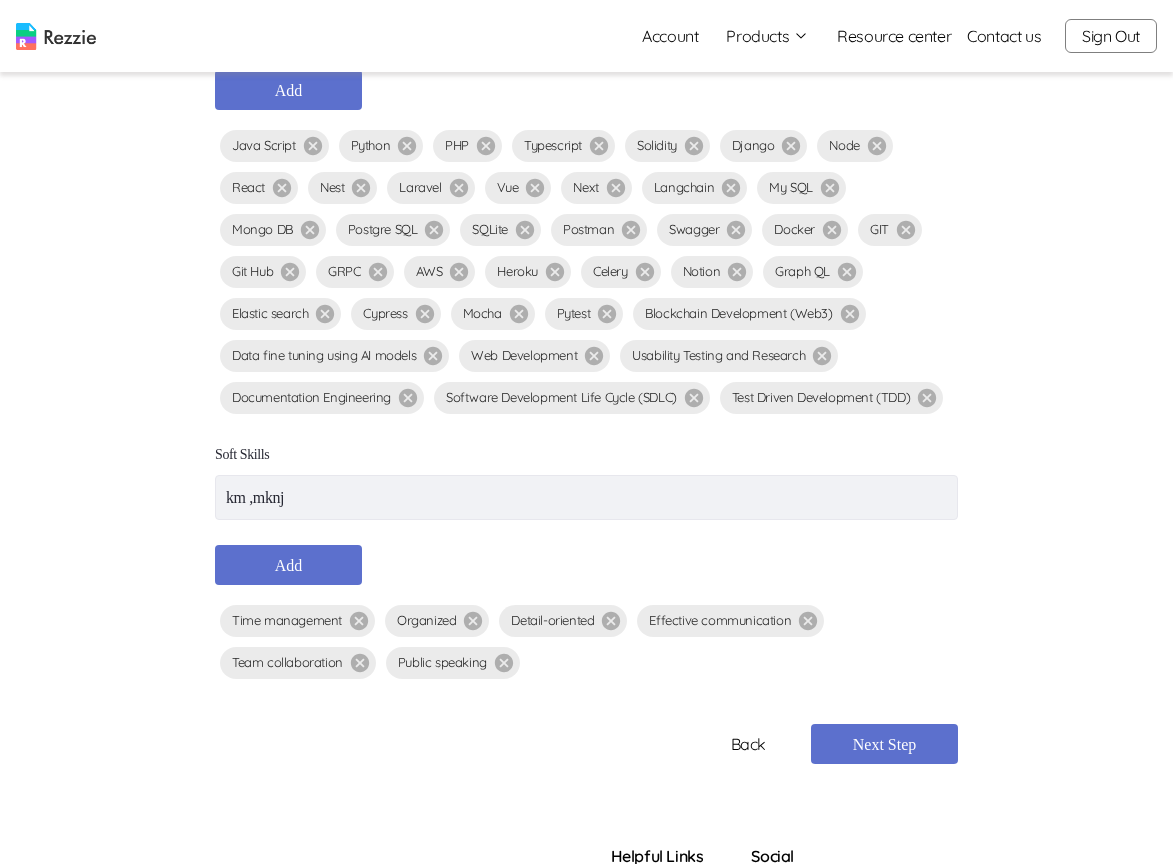 type on "km ,mknj" 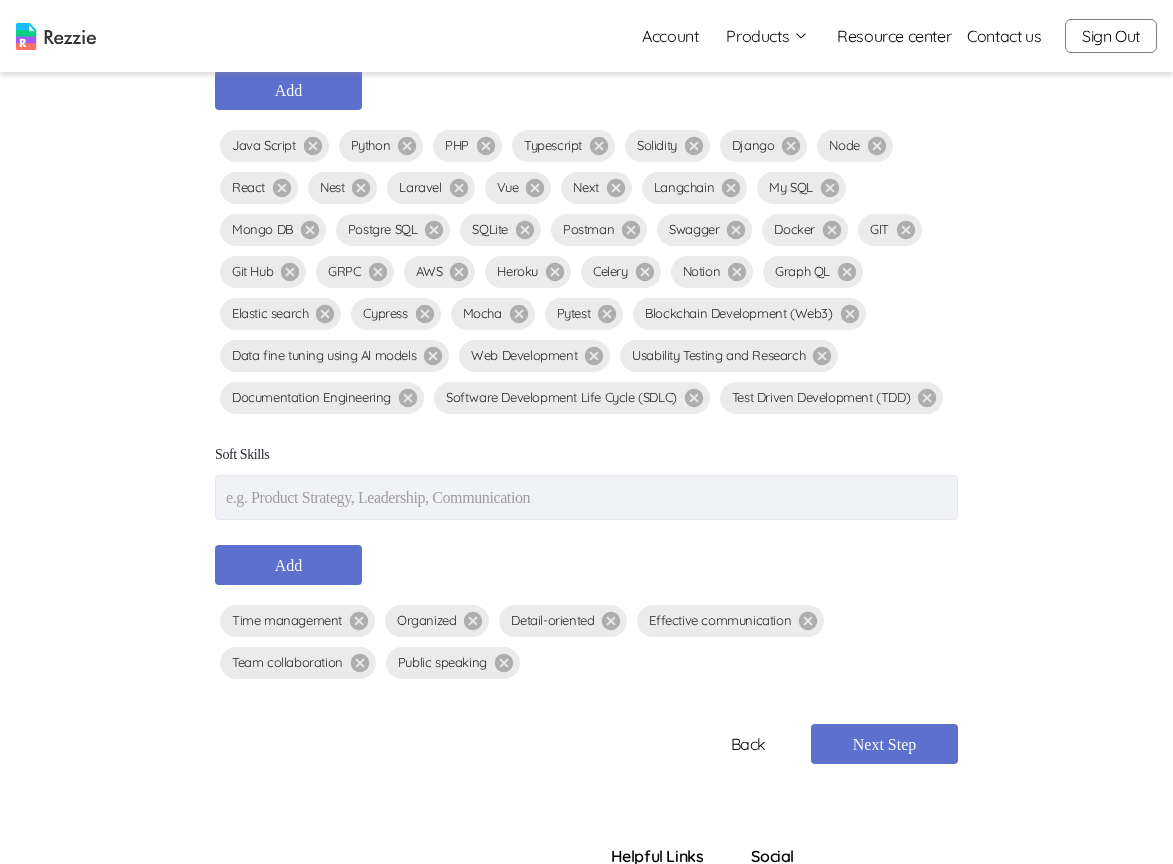 click at bounding box center [586, 497] 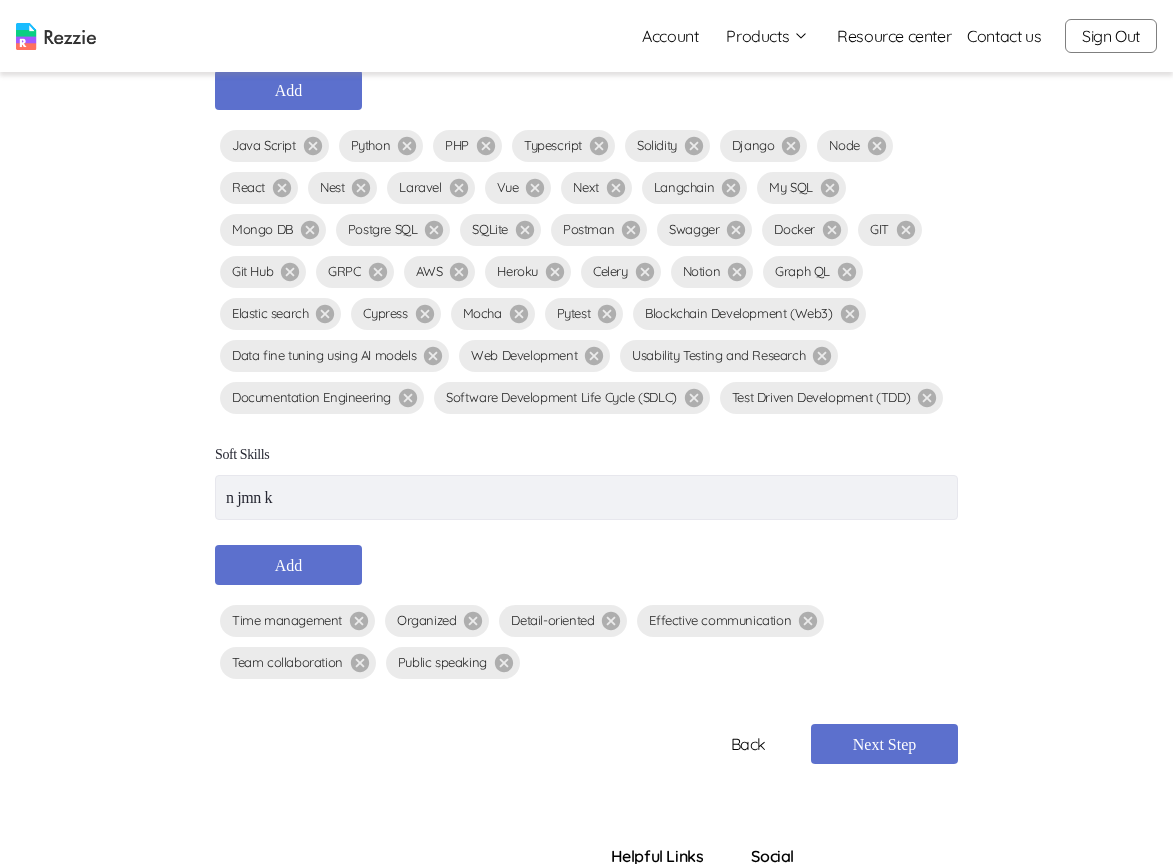 type on "n jmn k" 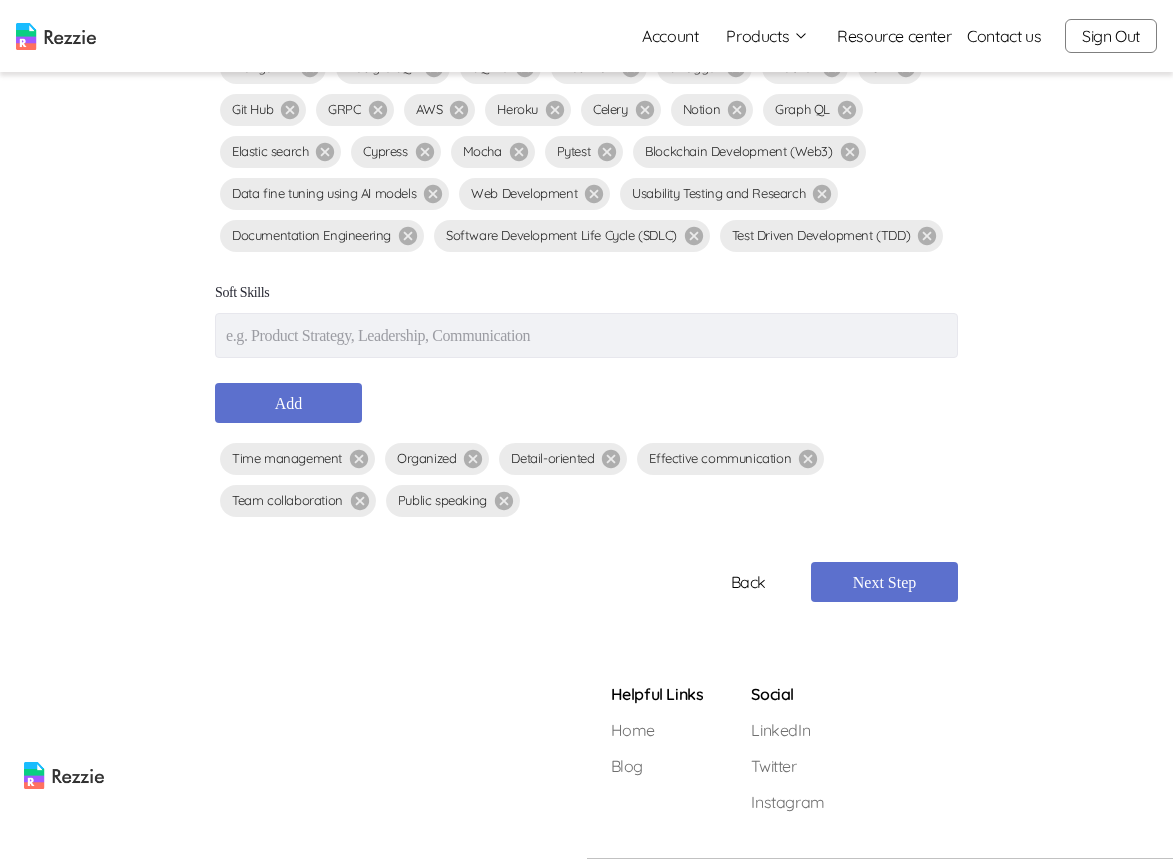 scroll, scrollTop: 576, scrollLeft: 0, axis: vertical 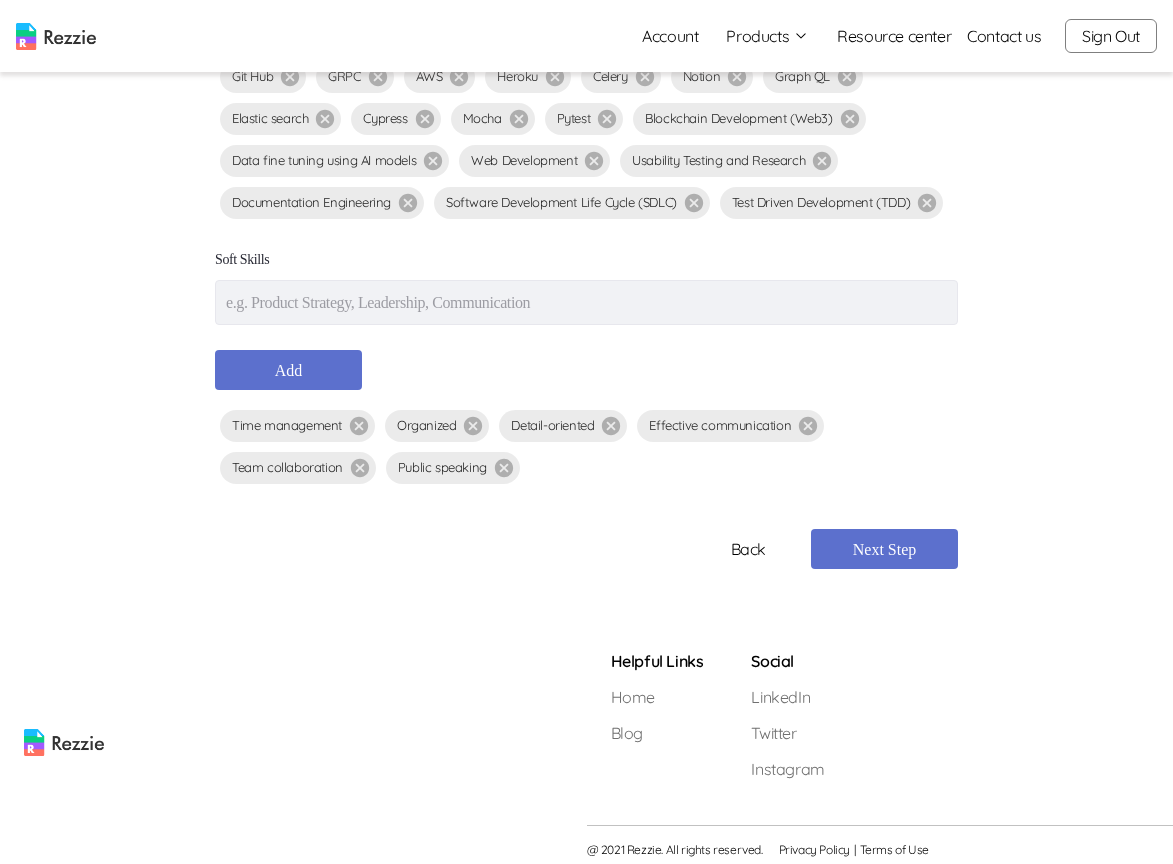 click at bounding box center [586, 302] 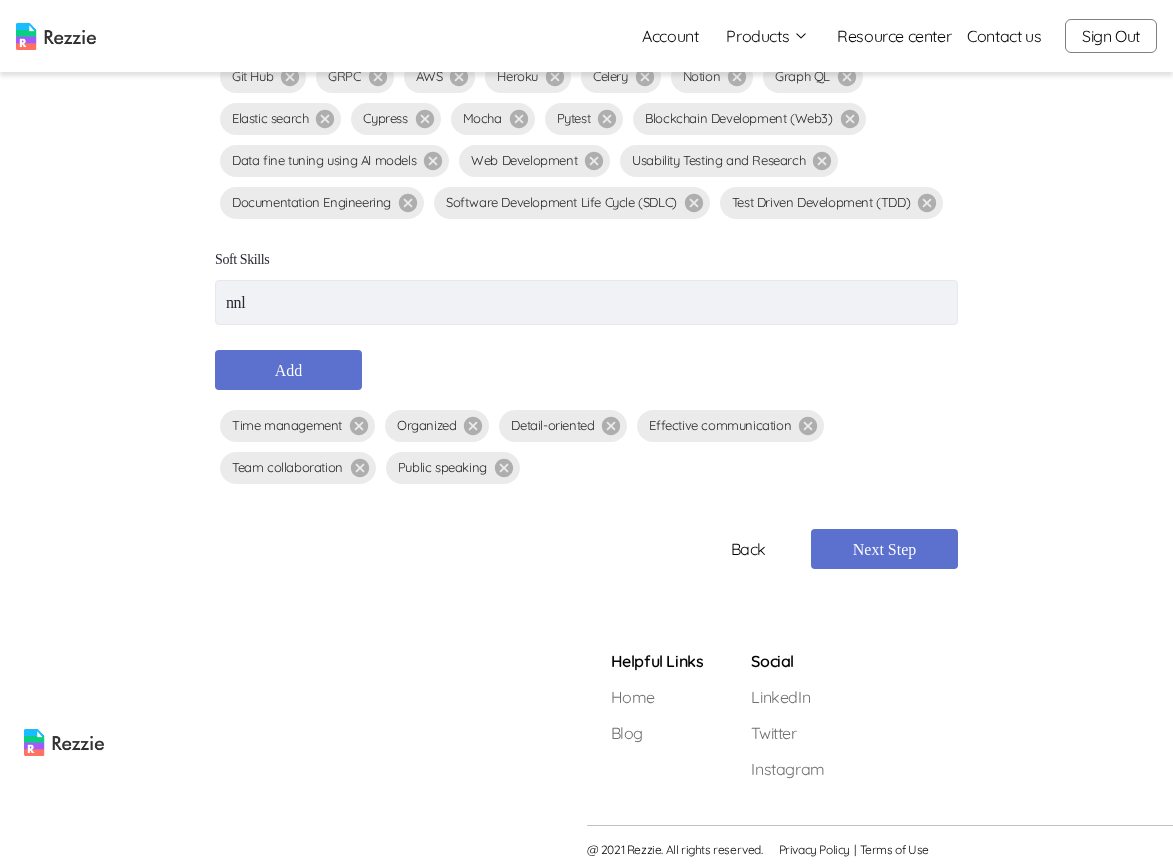 click on "Add" at bounding box center (288, 370) 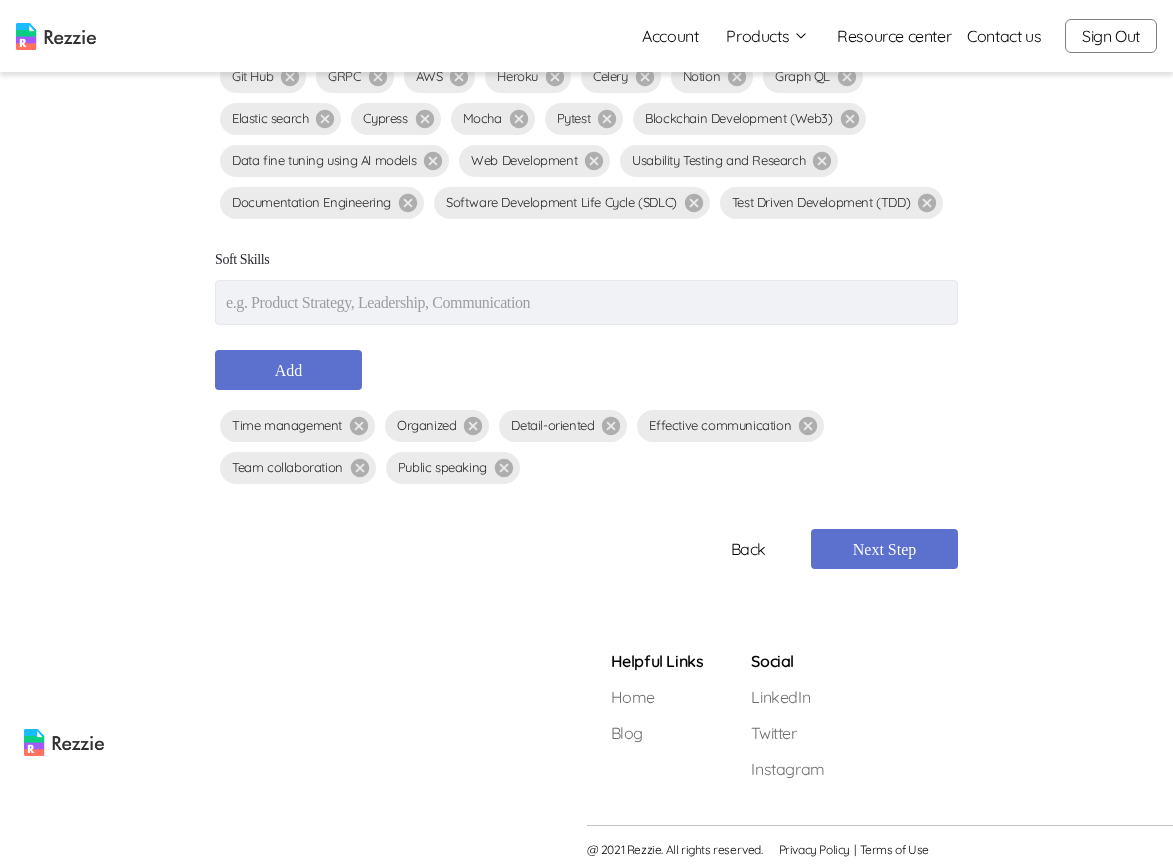 click at bounding box center [586, 302] 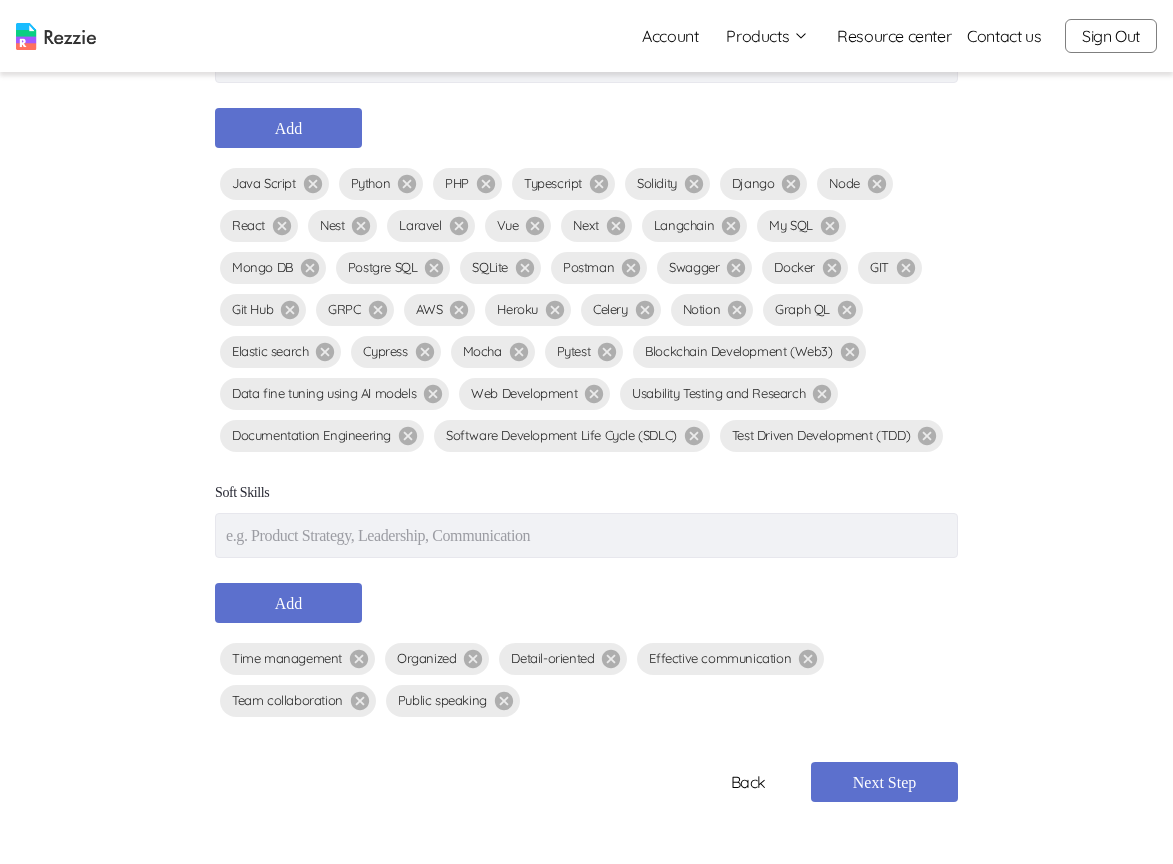scroll, scrollTop: 585, scrollLeft: 0, axis: vertical 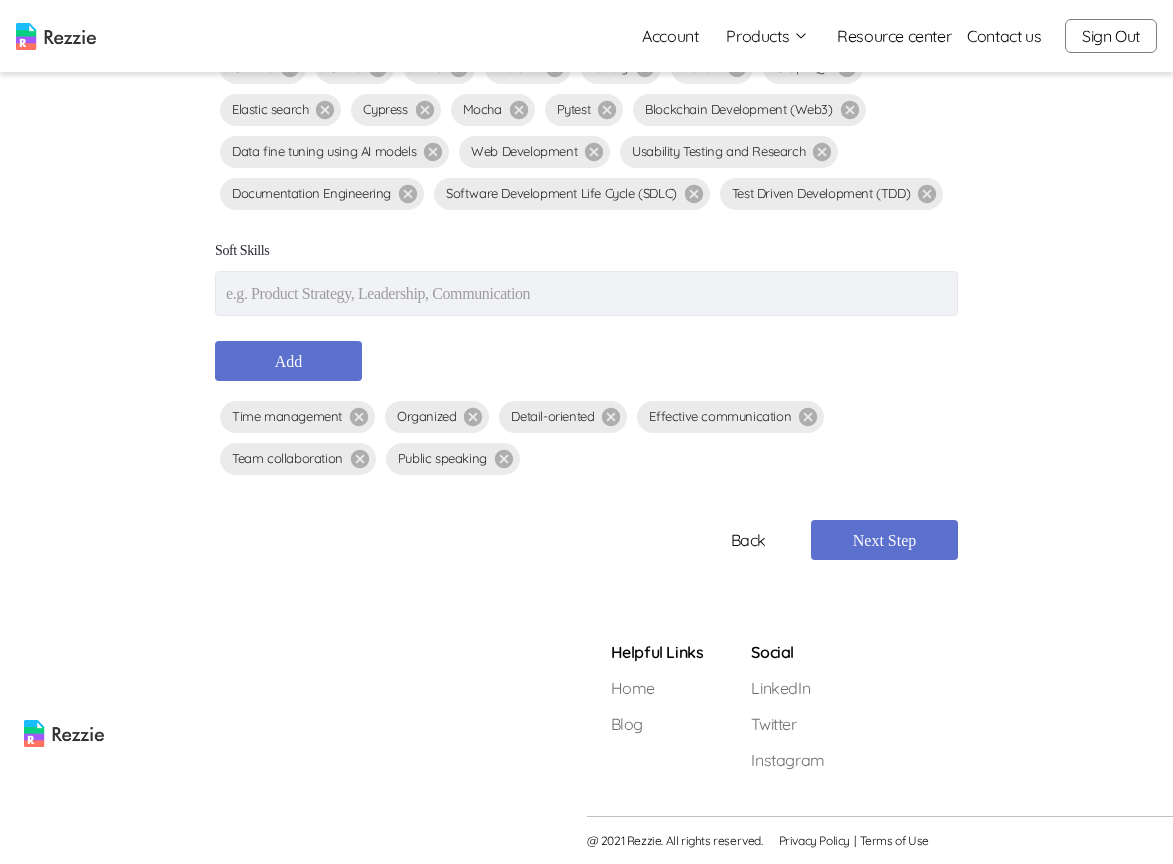 click on "Soft Skills" at bounding box center (586, 278) 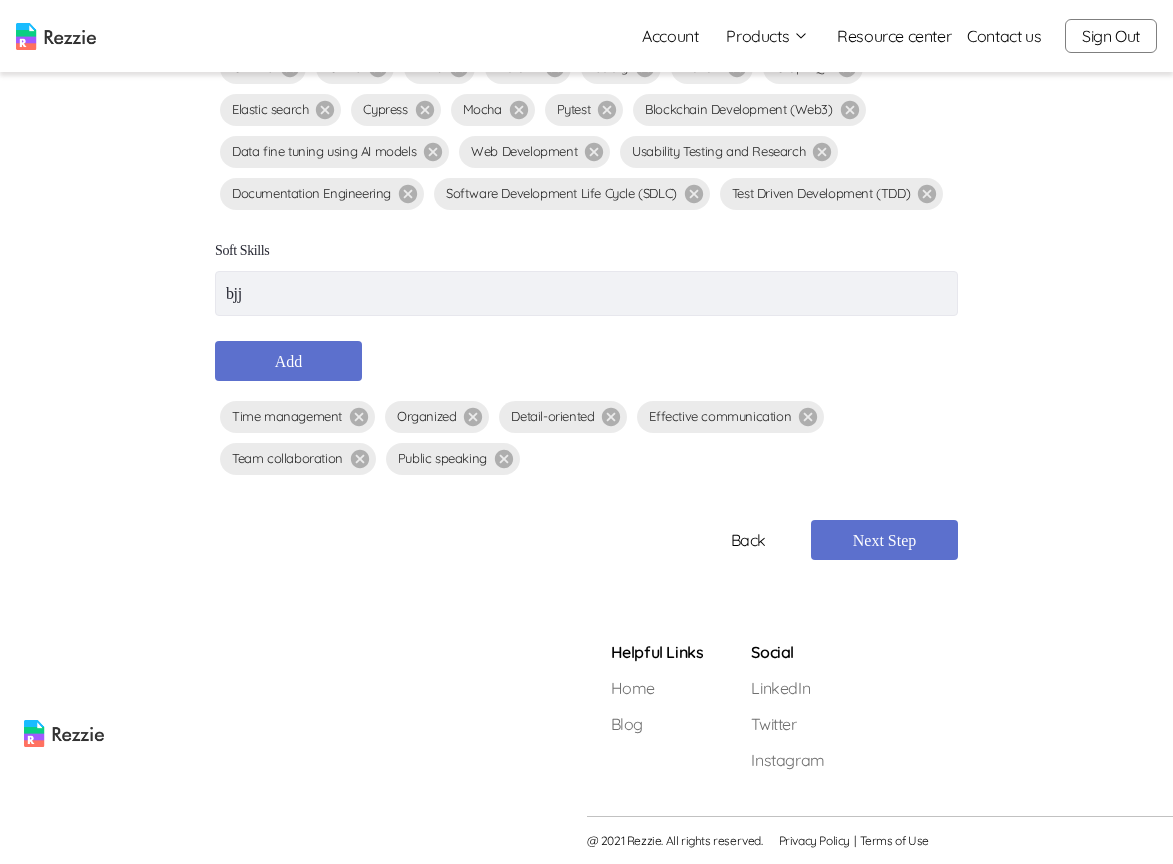 type on "bjj" 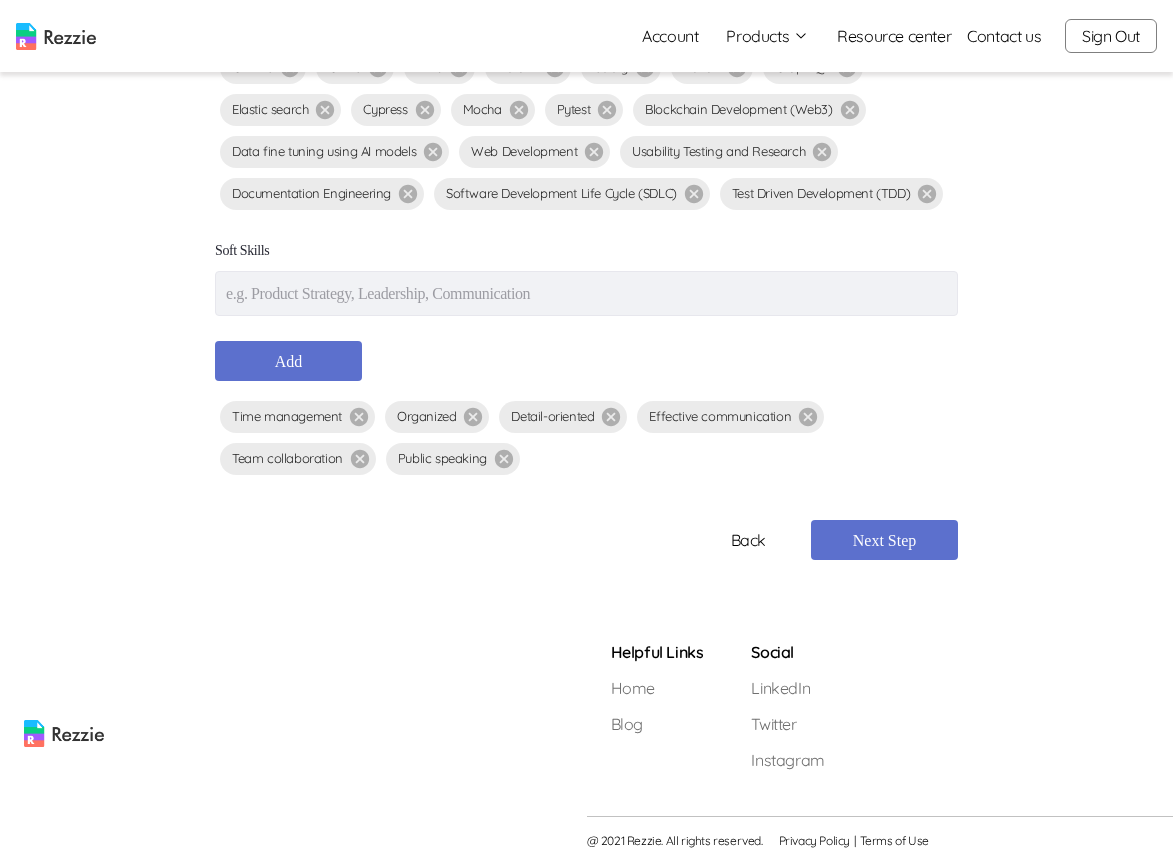 click at bounding box center [586, 293] 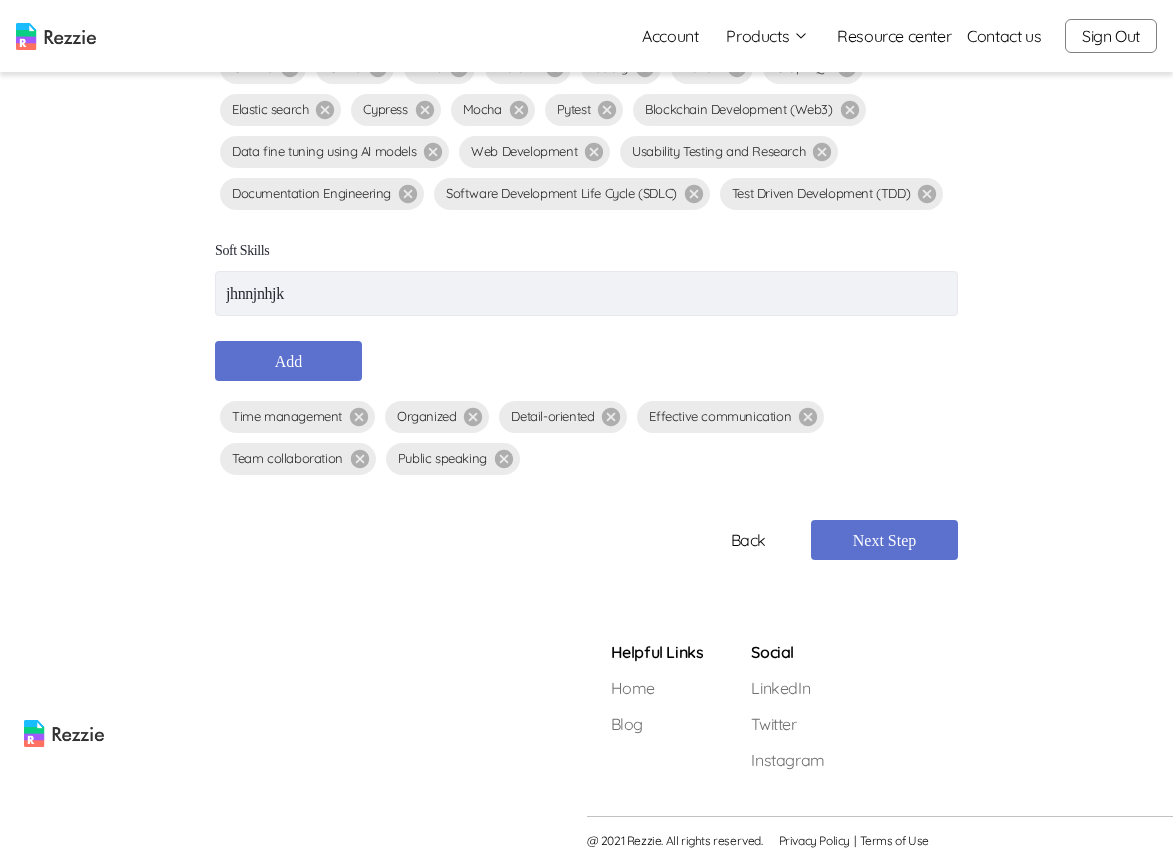 type on "jhnnjnhjk" 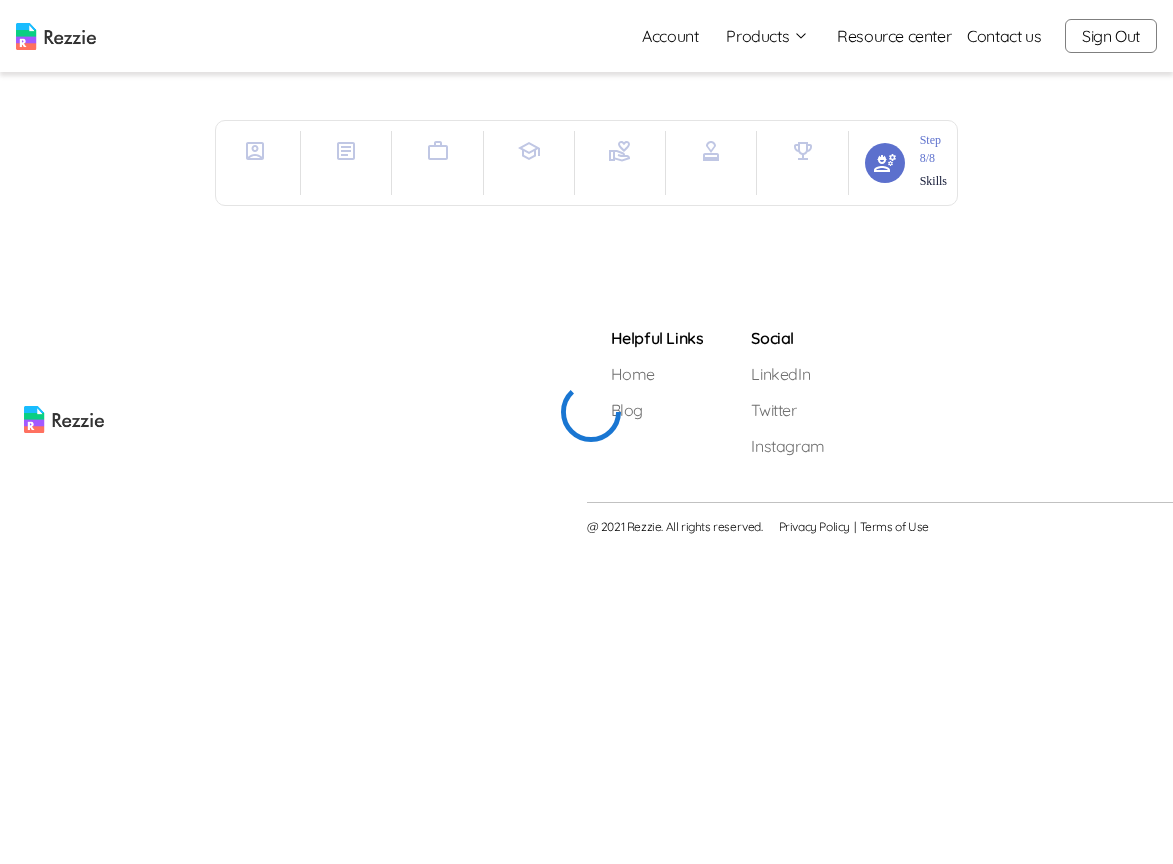 scroll, scrollTop: 0, scrollLeft: 0, axis: both 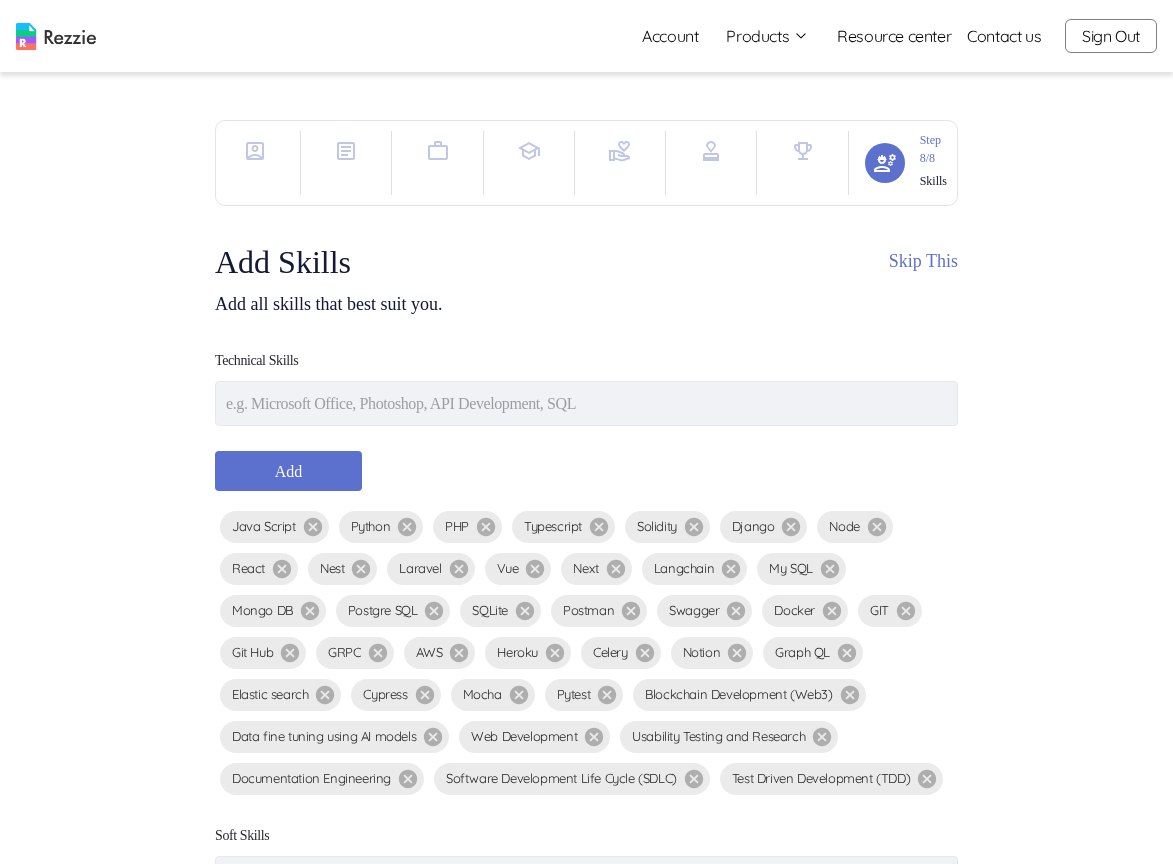 click at bounding box center (586, 403) 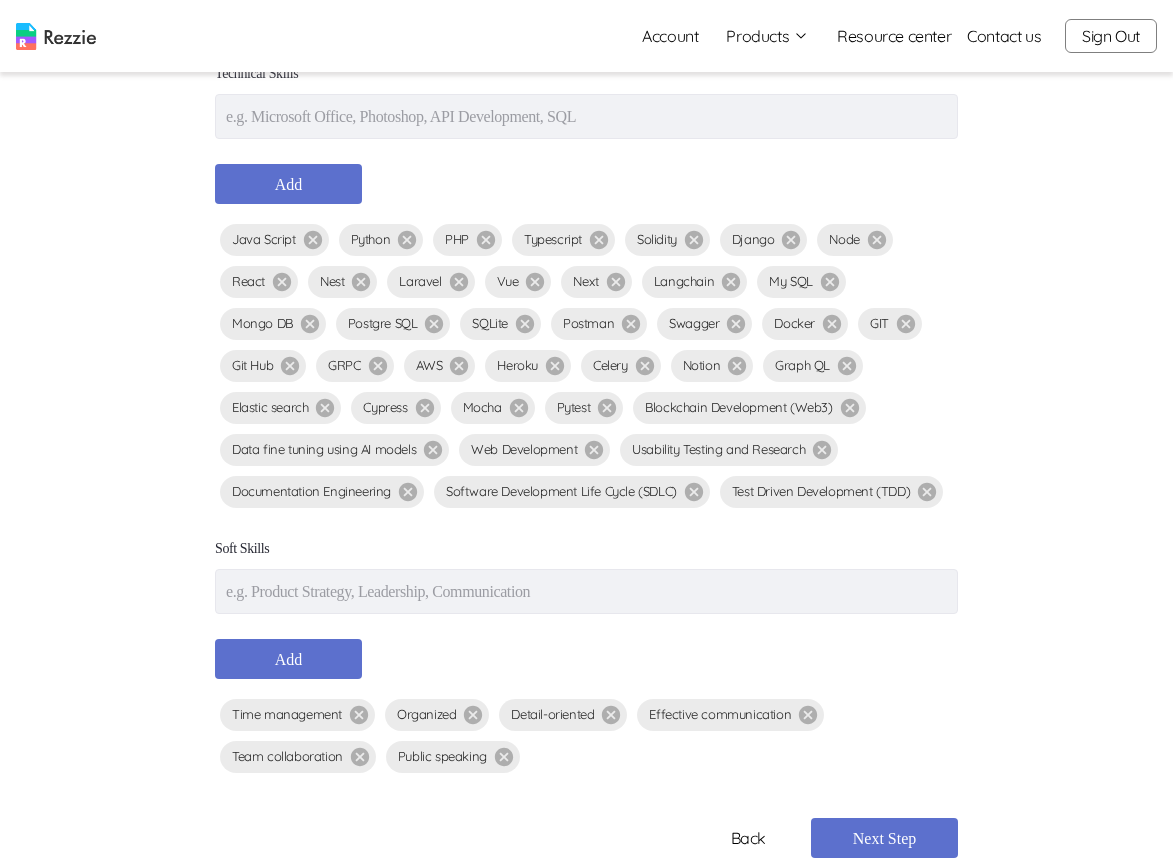 scroll, scrollTop: 338, scrollLeft: 0, axis: vertical 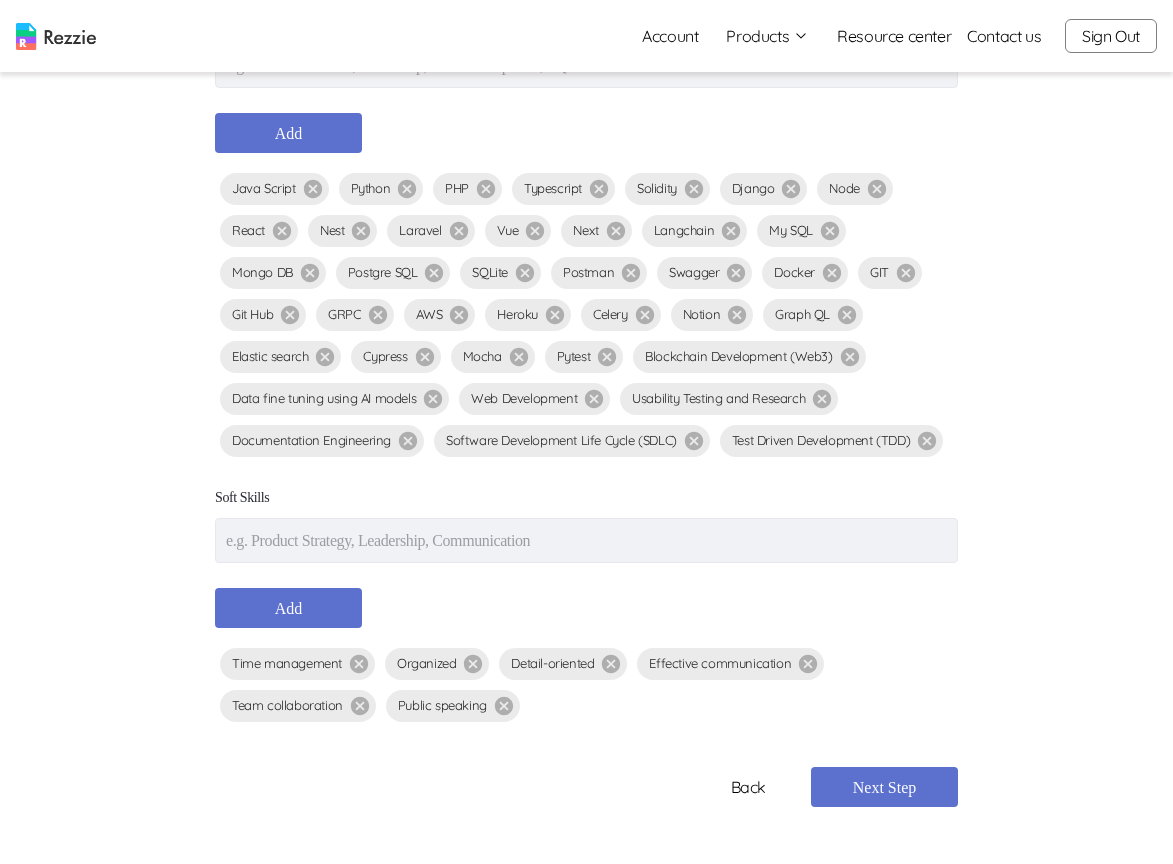 click at bounding box center (586, 540) 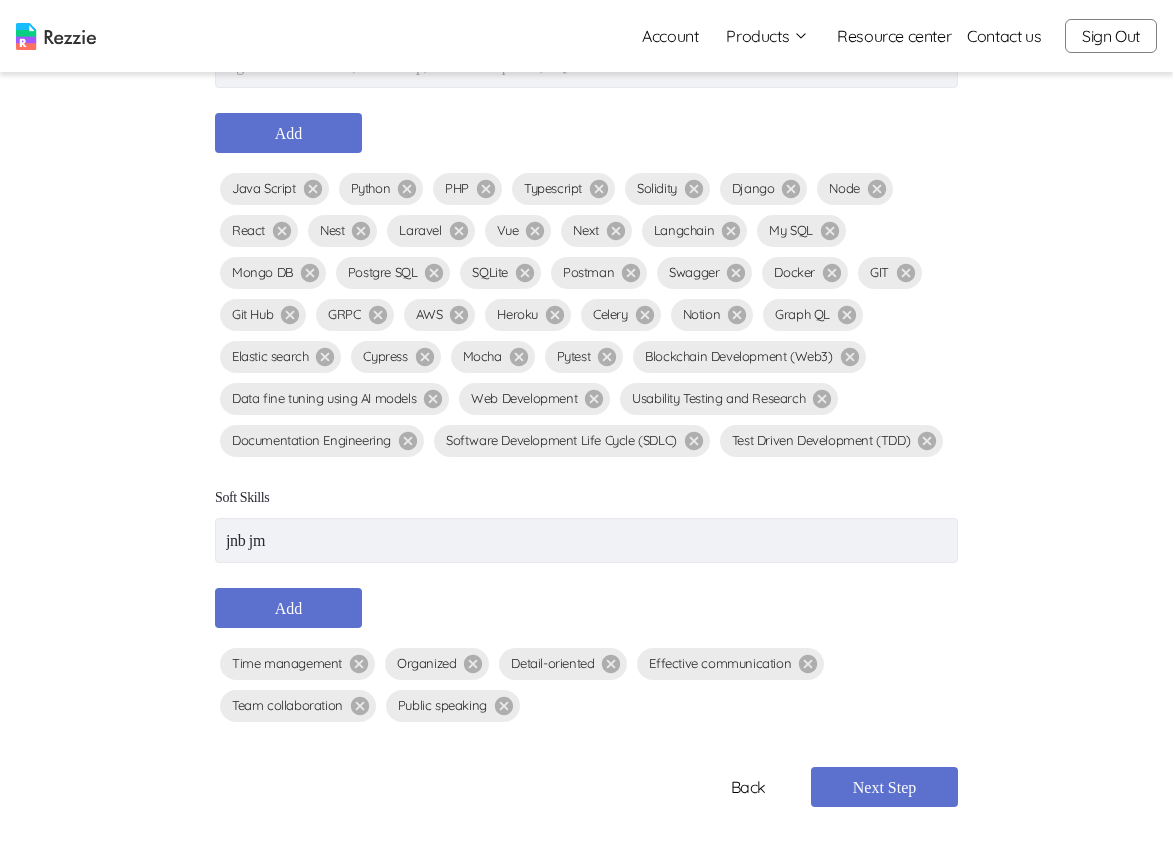type on "jnb jm" 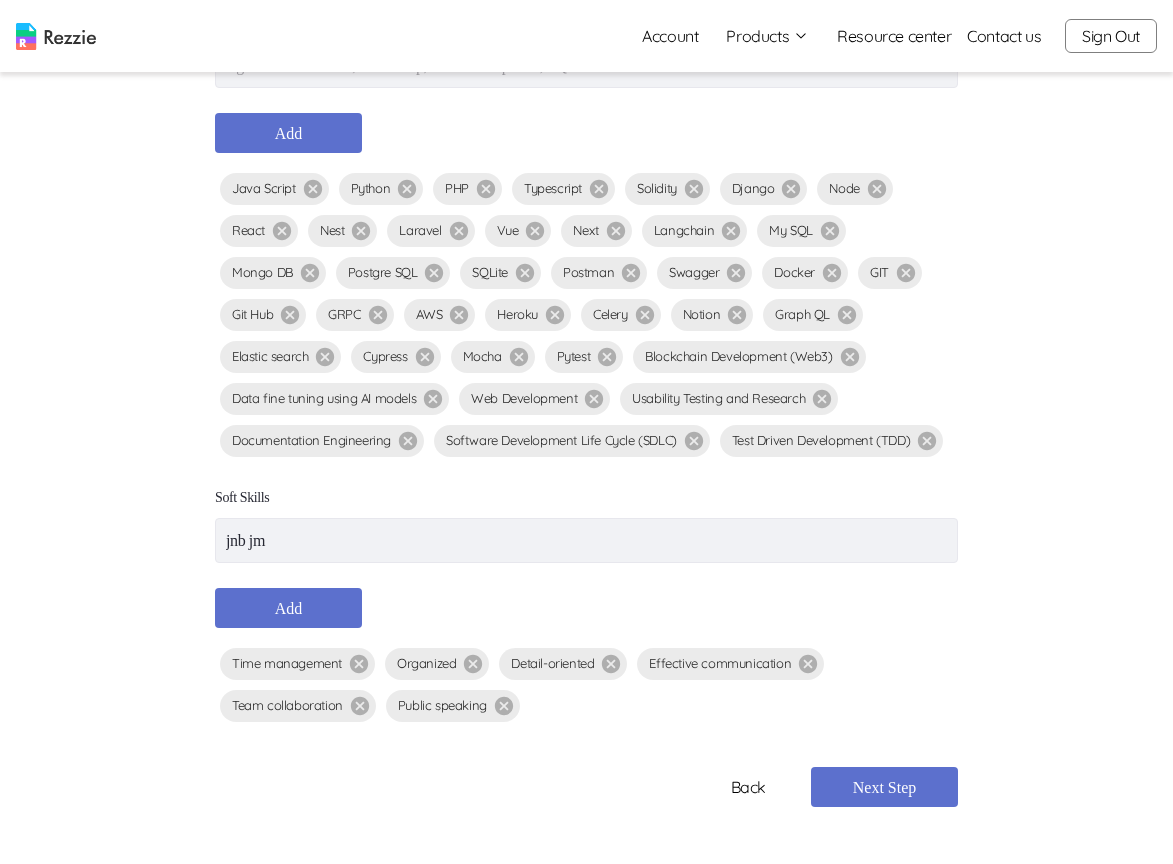 click on "Add" at bounding box center [288, 608] 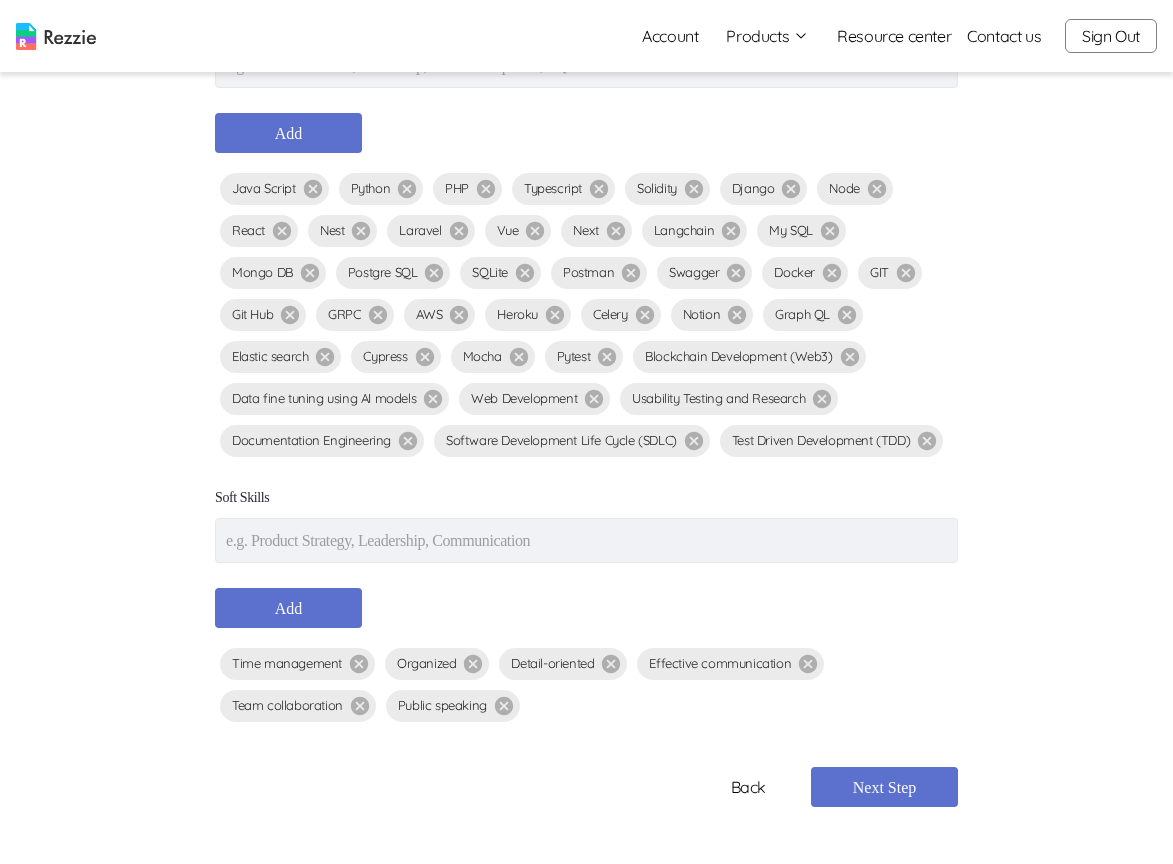 click at bounding box center (586, 540) 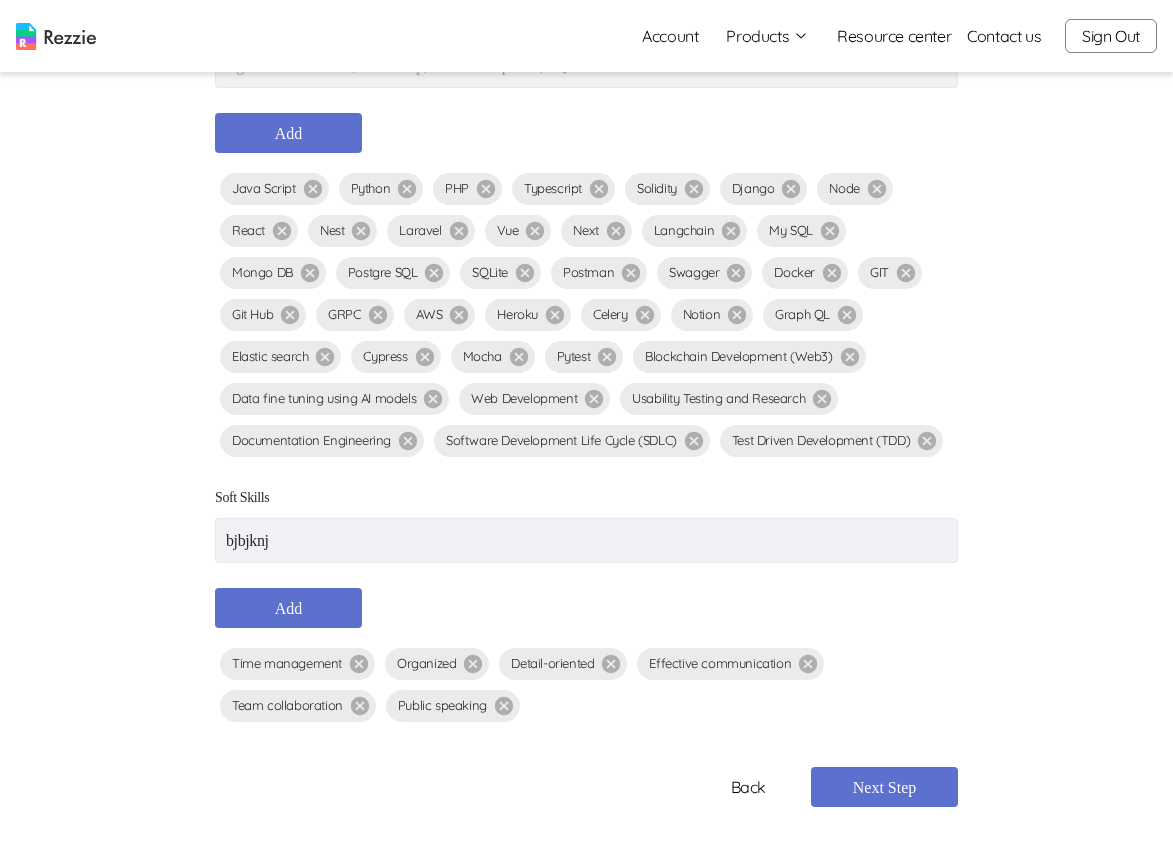 type on "bjbjknj" 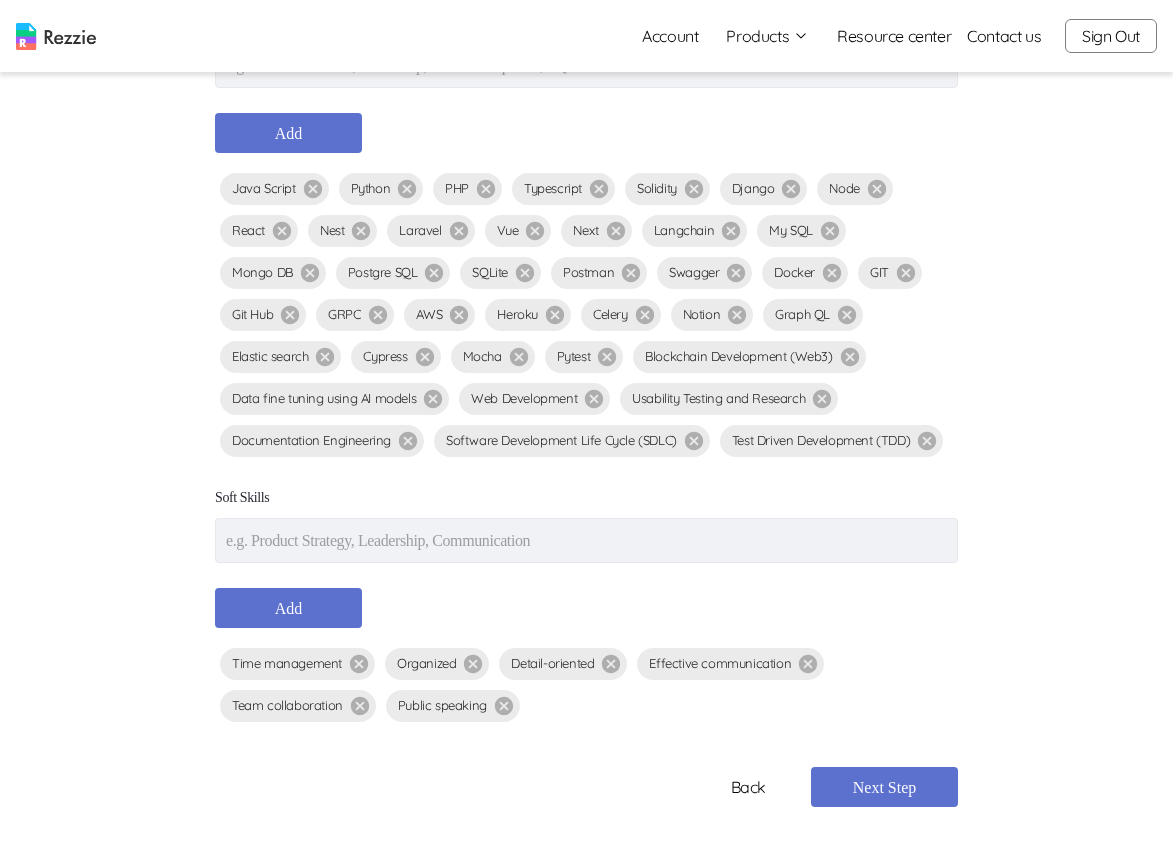click at bounding box center (586, 540) 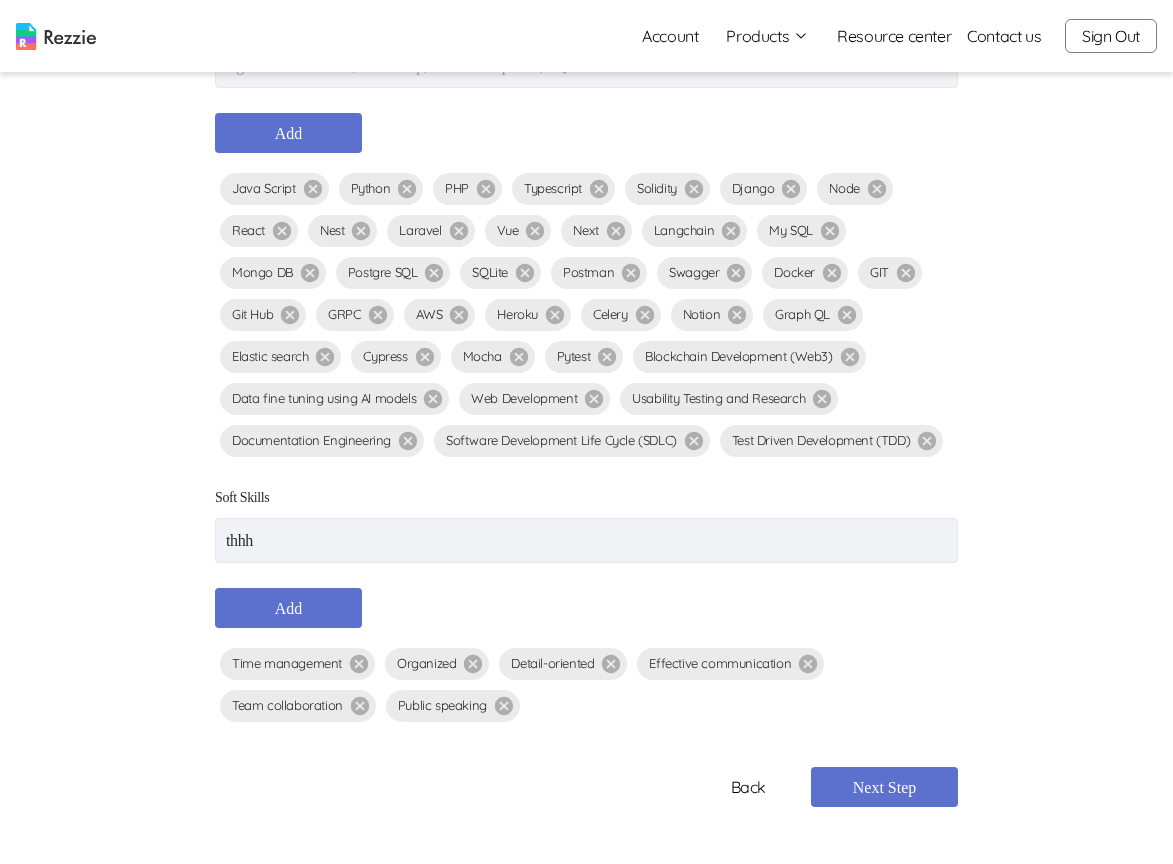 type on "thhh" 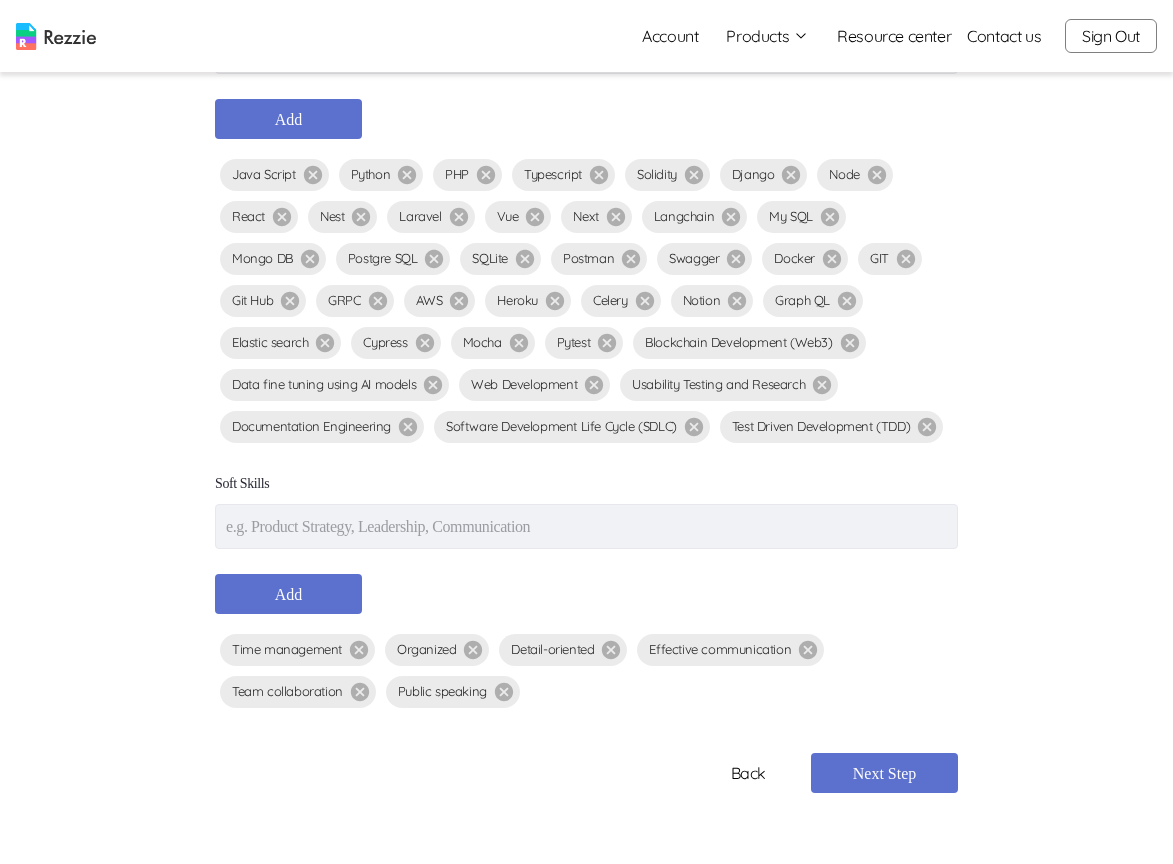 scroll, scrollTop: 523, scrollLeft: 0, axis: vertical 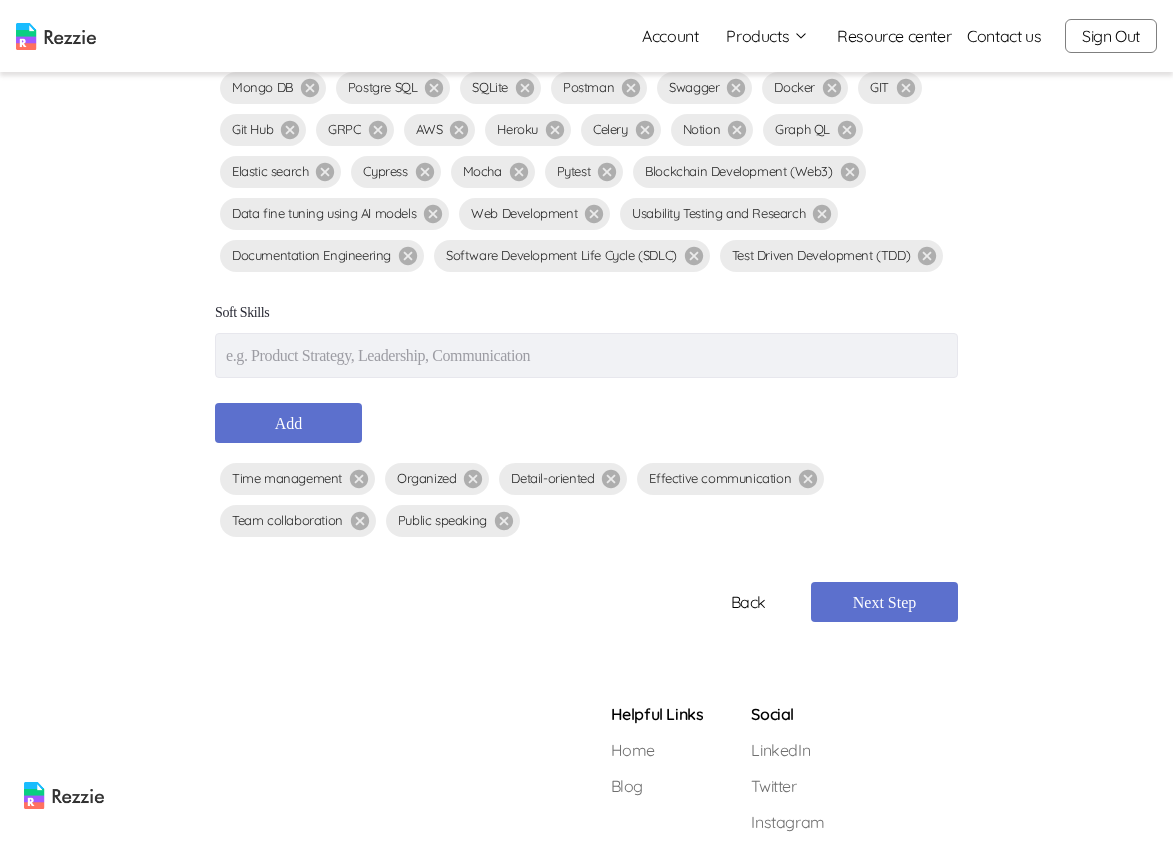 click at bounding box center (586, 355) 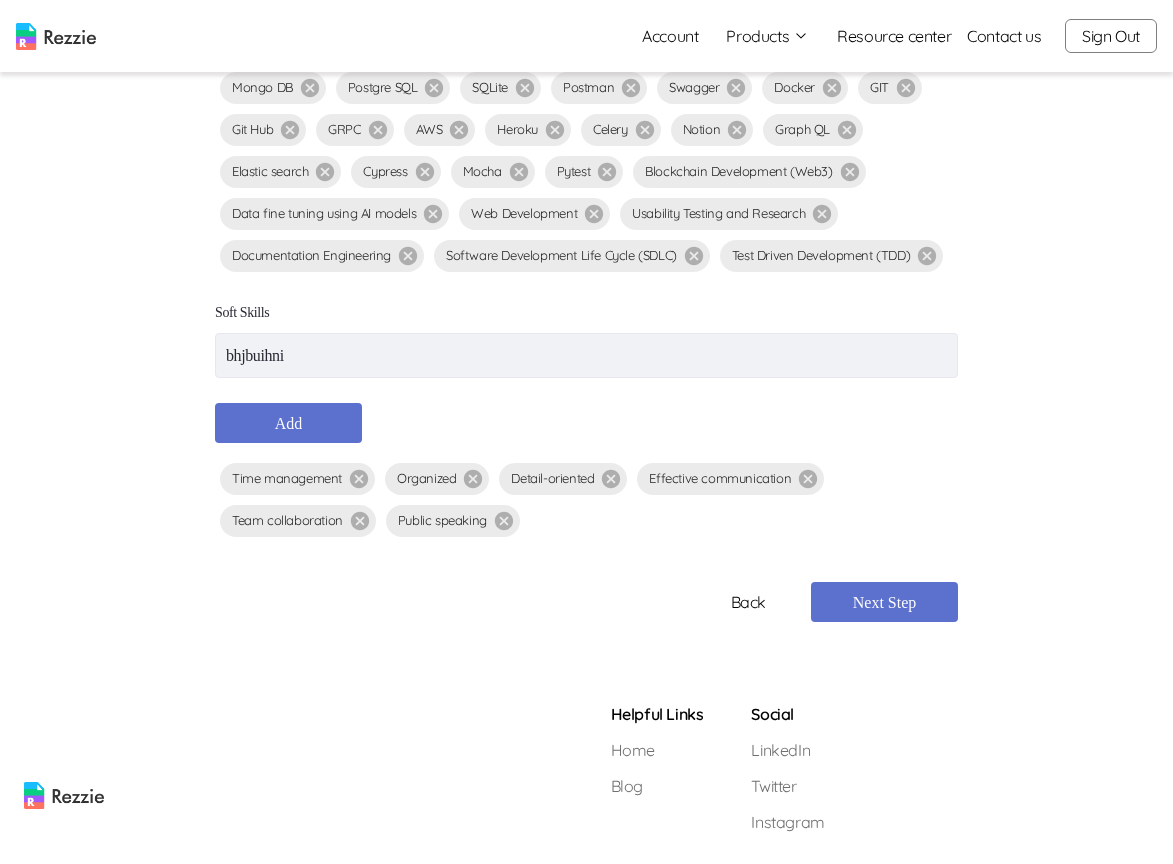 type on "bhjbuihni" 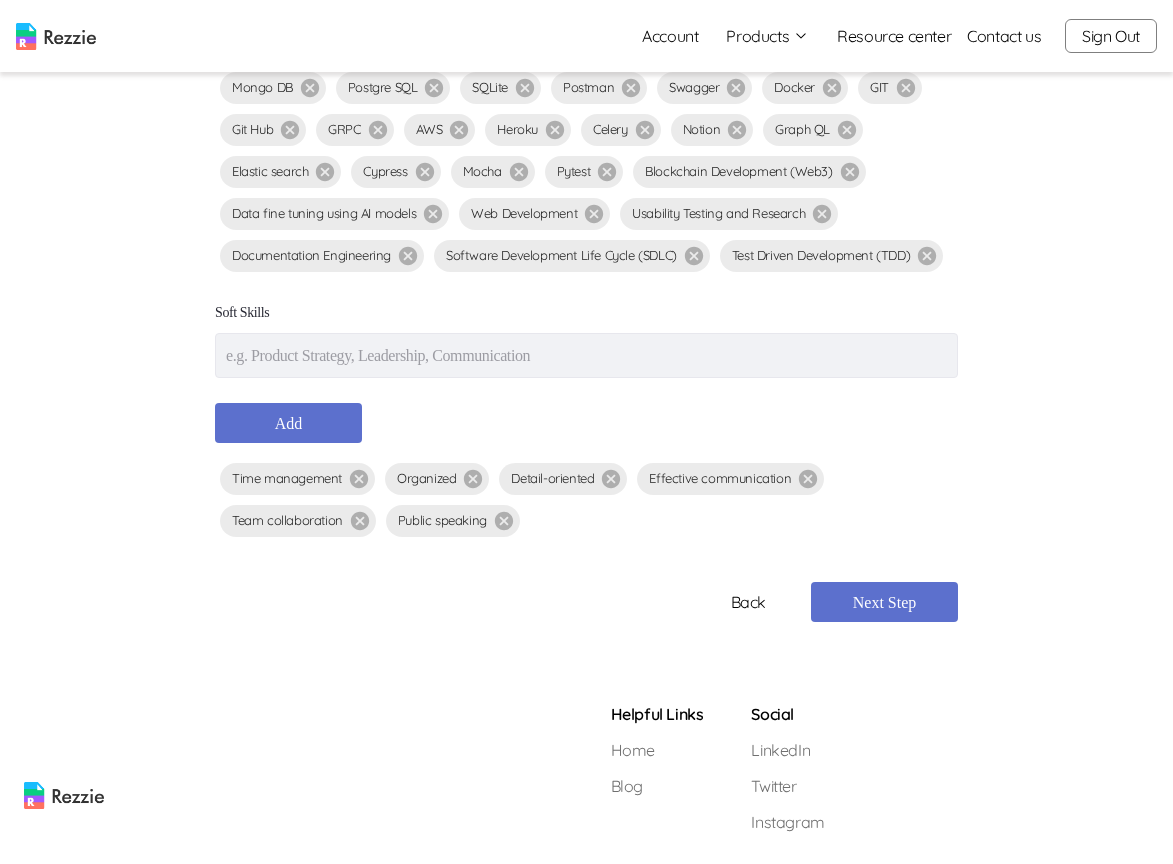 click on "Soft Skills" at bounding box center [586, 312] 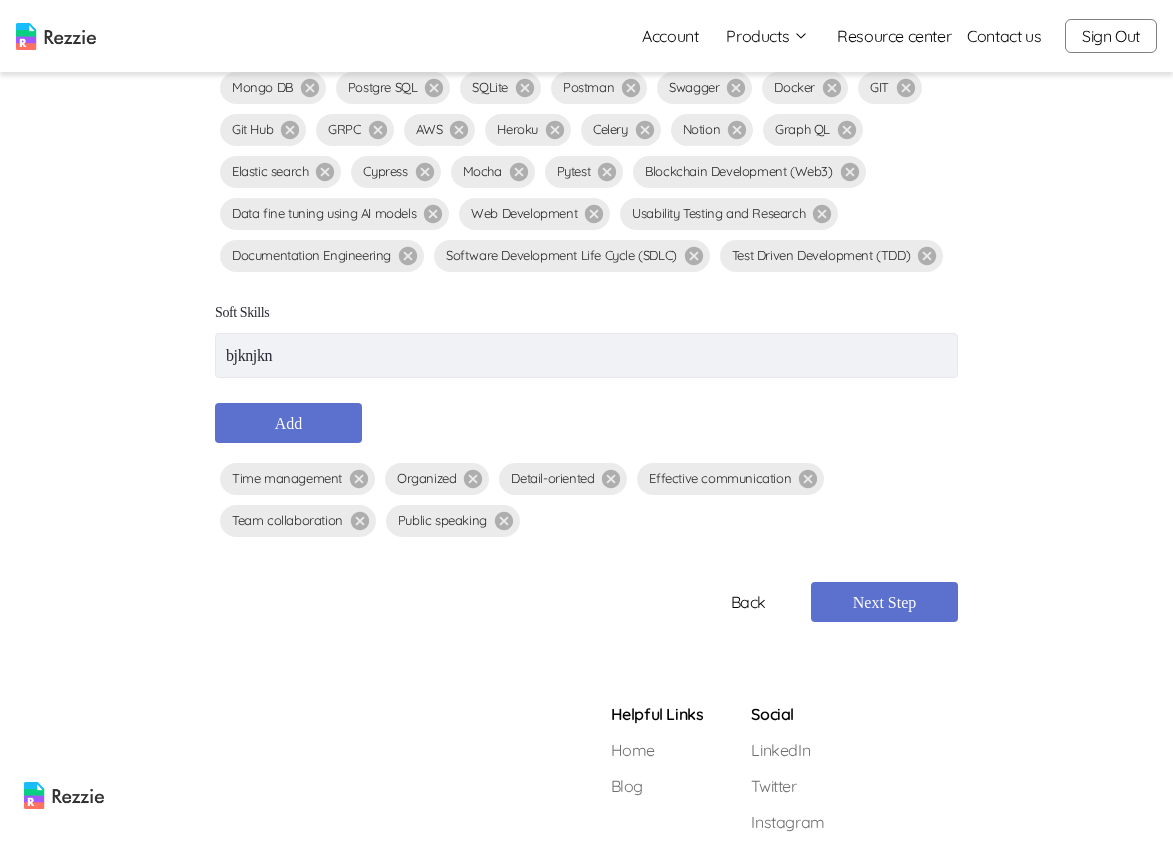 type on "bjknjkn" 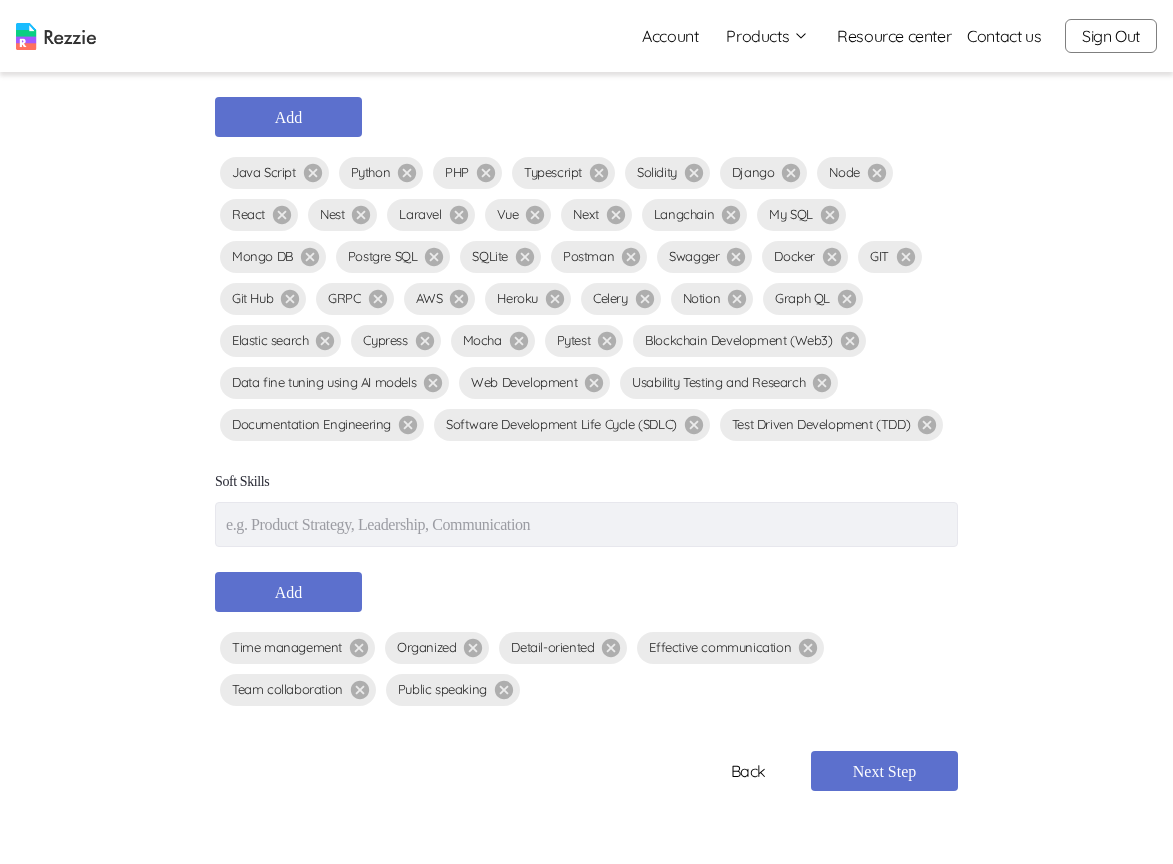 scroll, scrollTop: 411, scrollLeft: 0, axis: vertical 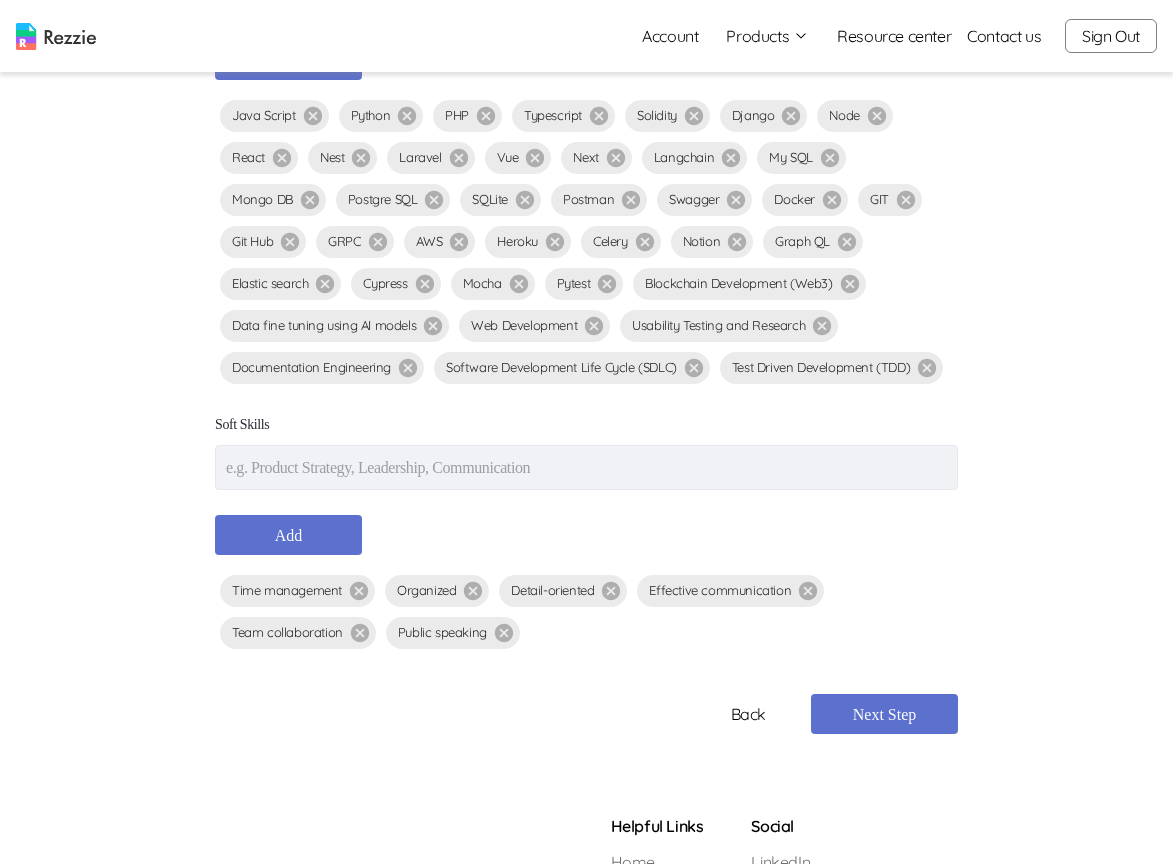click at bounding box center [586, 467] 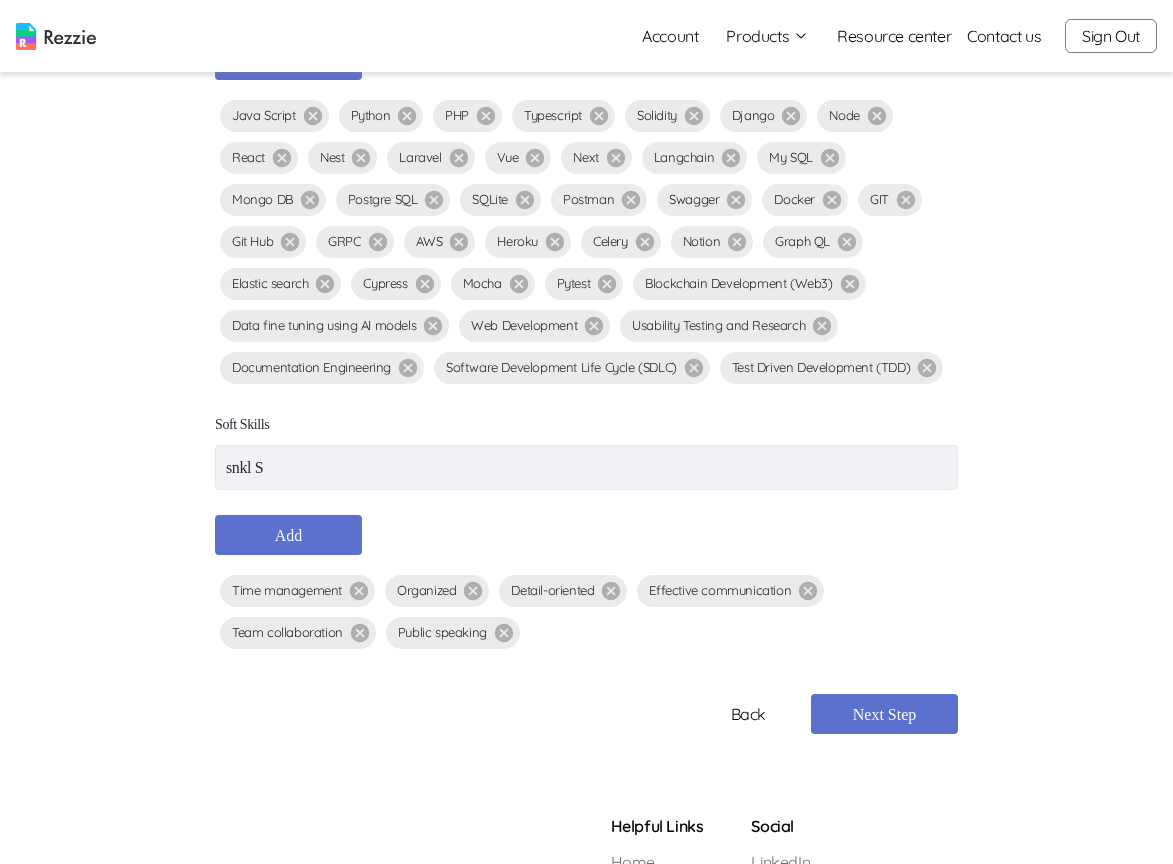 type on "snkl S" 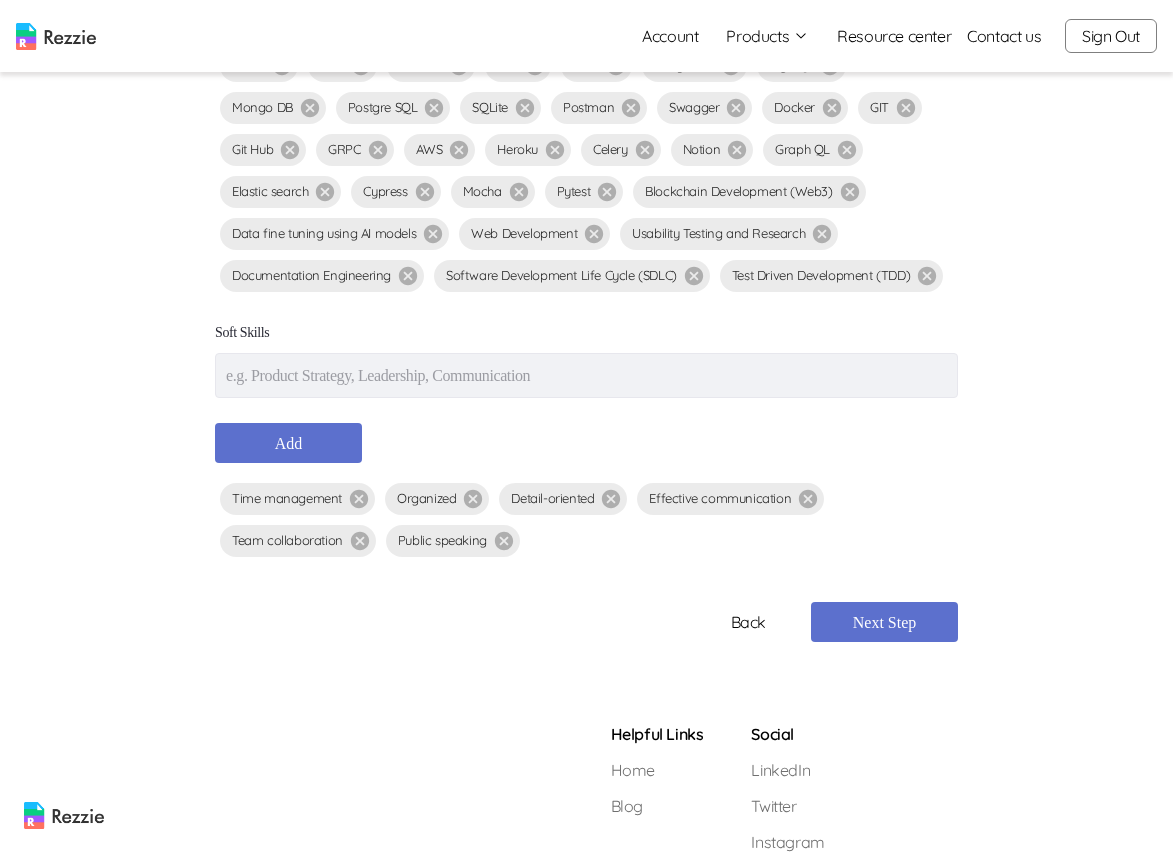 scroll, scrollTop: 557, scrollLeft: 0, axis: vertical 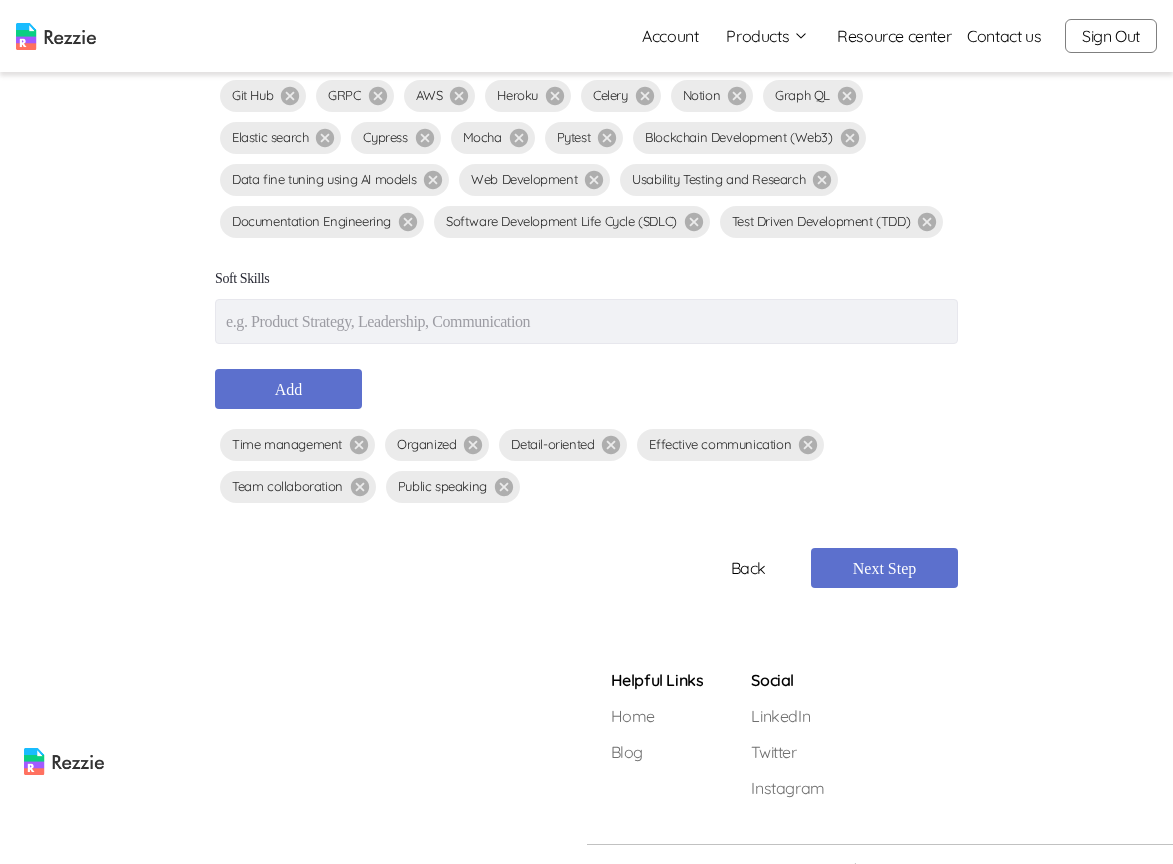 click at bounding box center [586, 321] 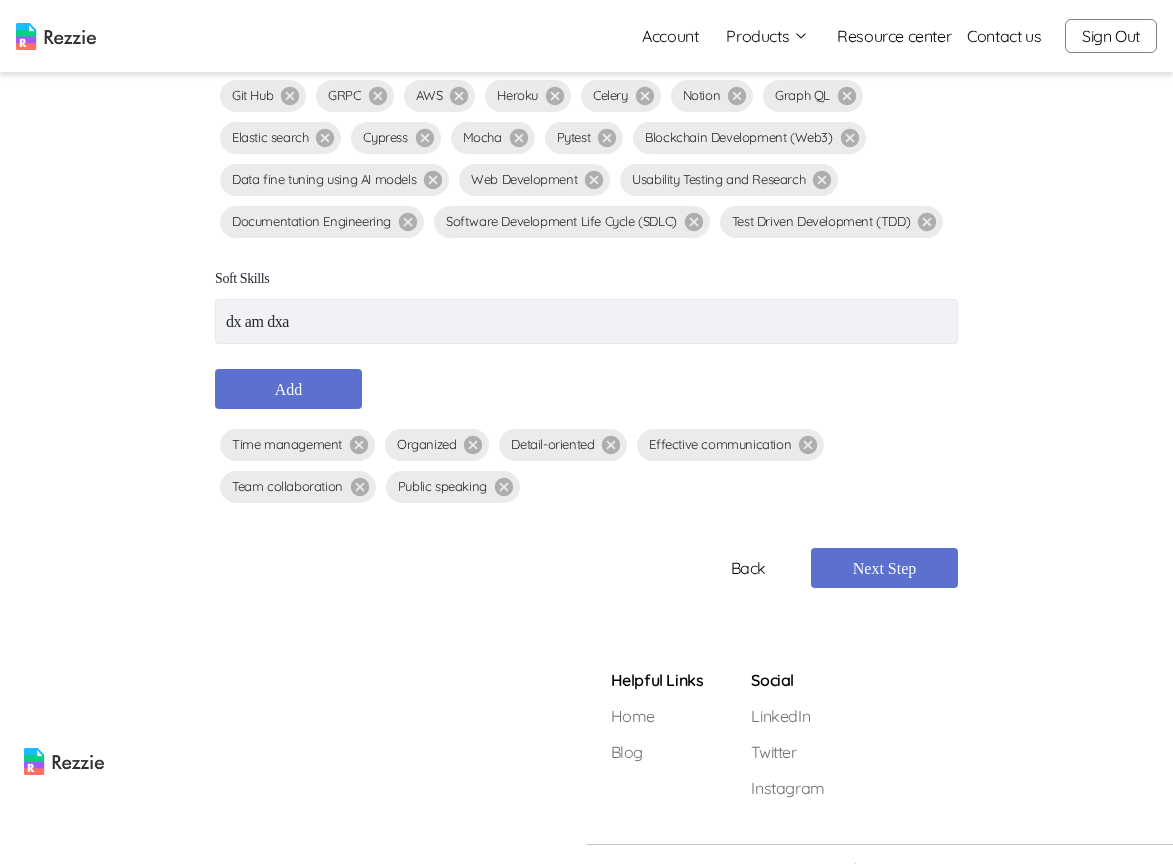 type on "dx am dxa" 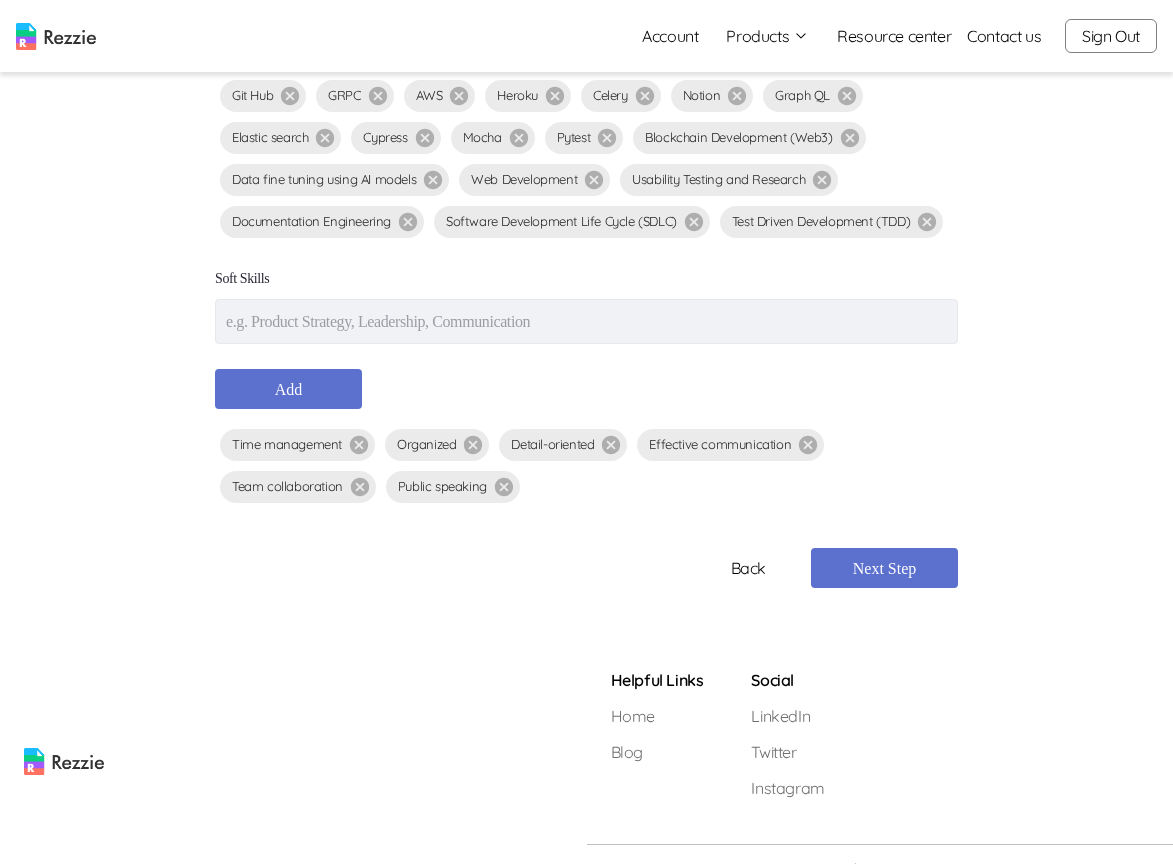 click at bounding box center [586, 321] 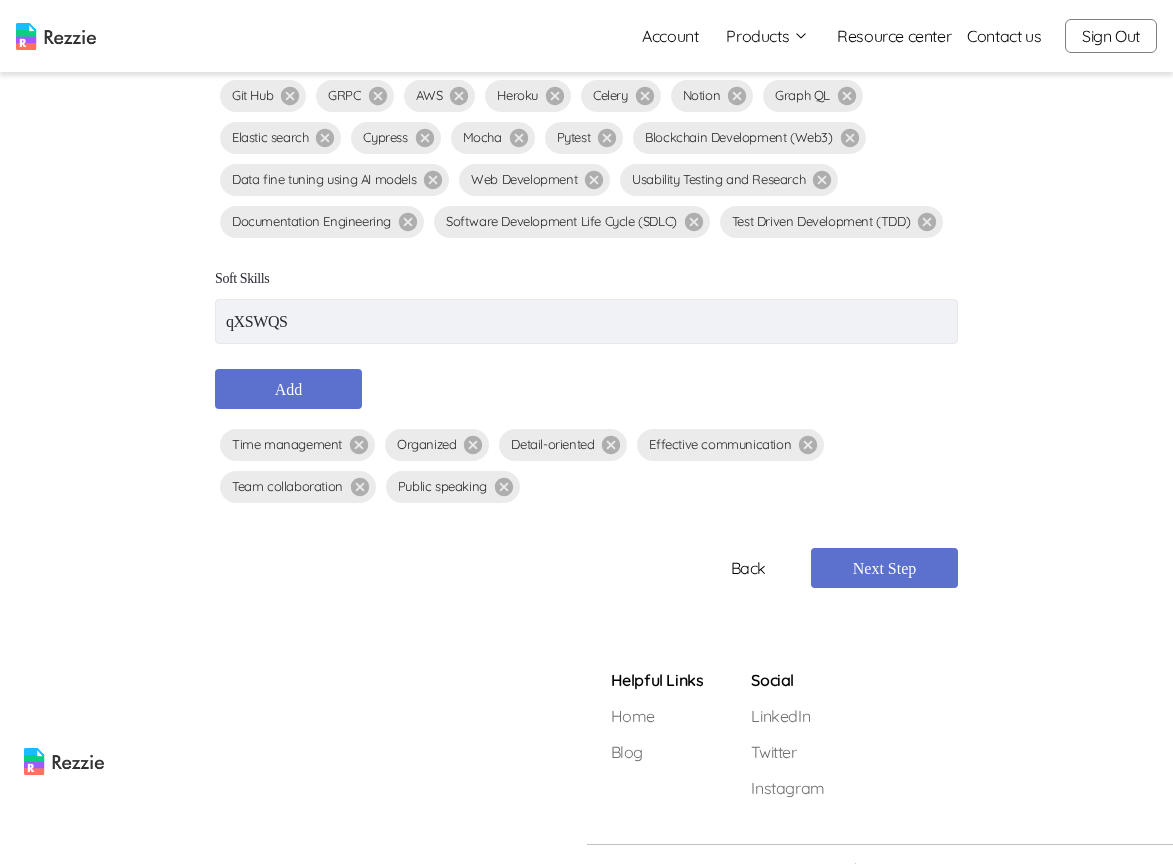 type on "qXSWQS" 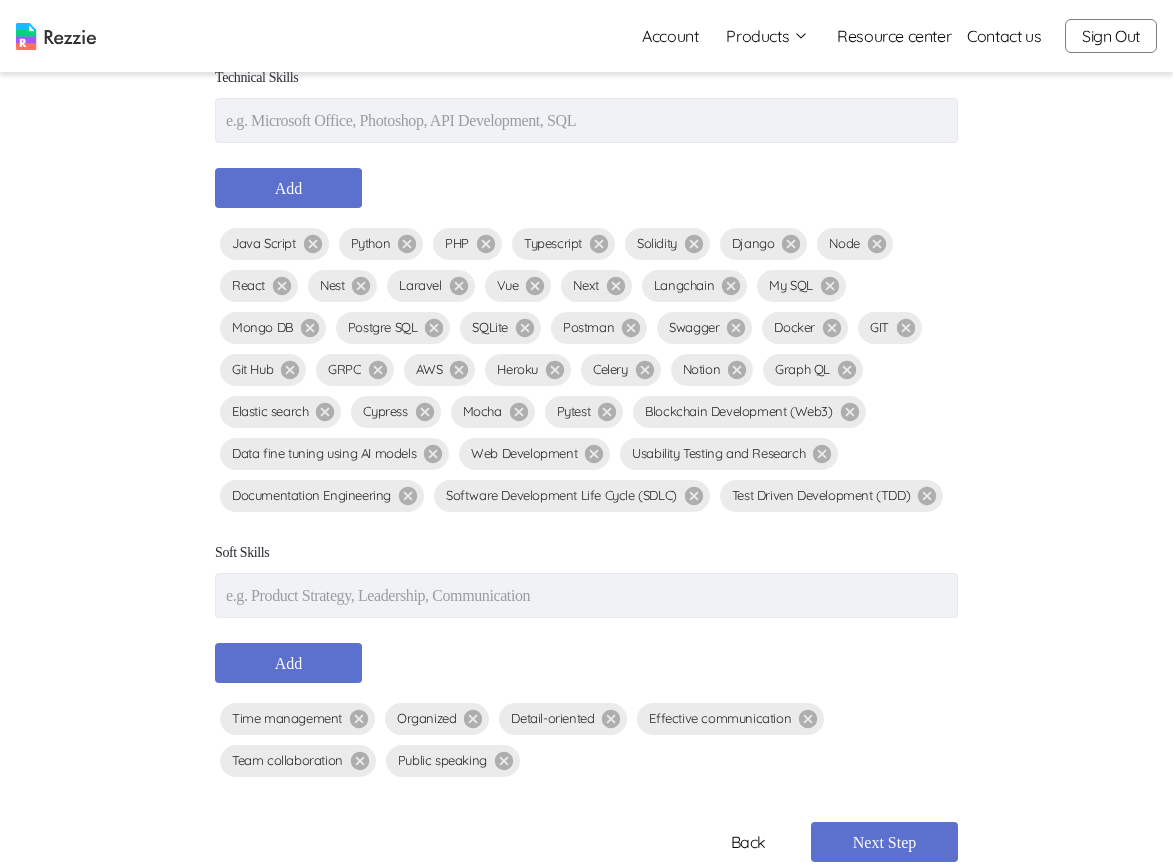 scroll, scrollTop: 398, scrollLeft: 0, axis: vertical 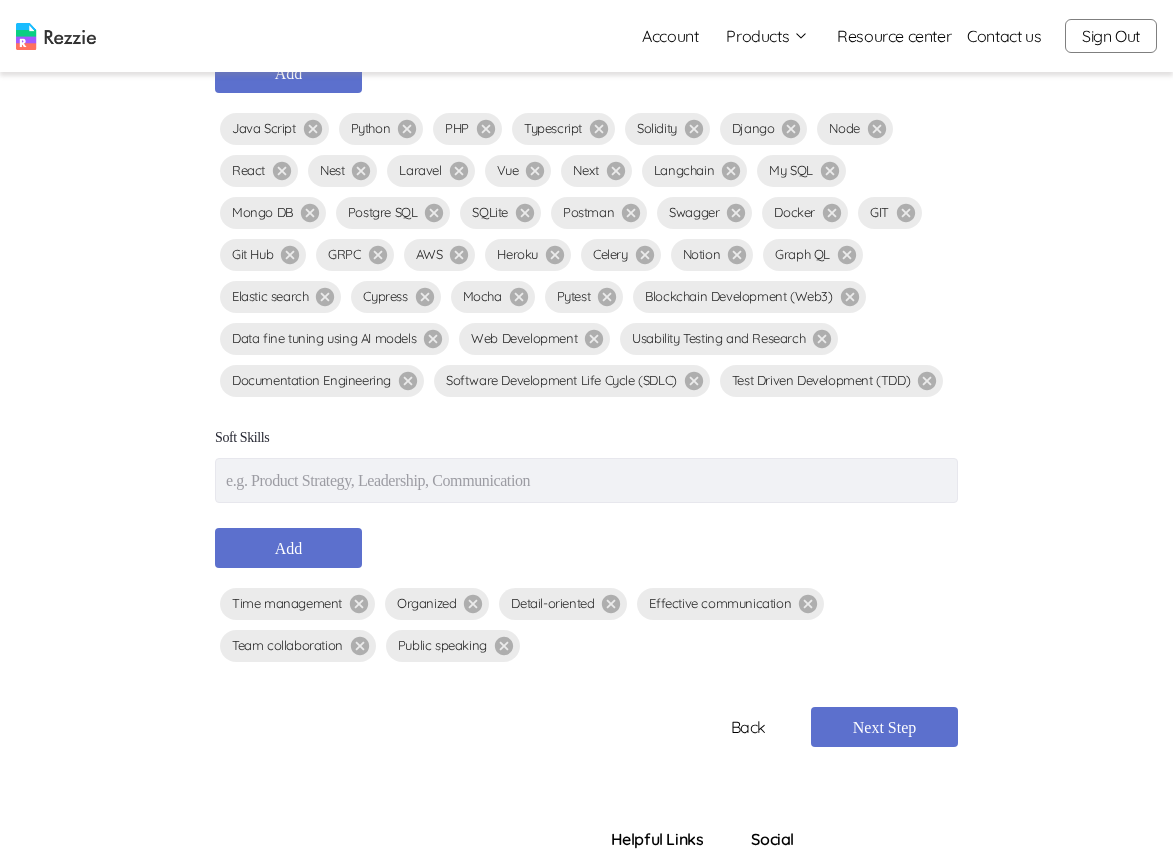 click at bounding box center (586, 480) 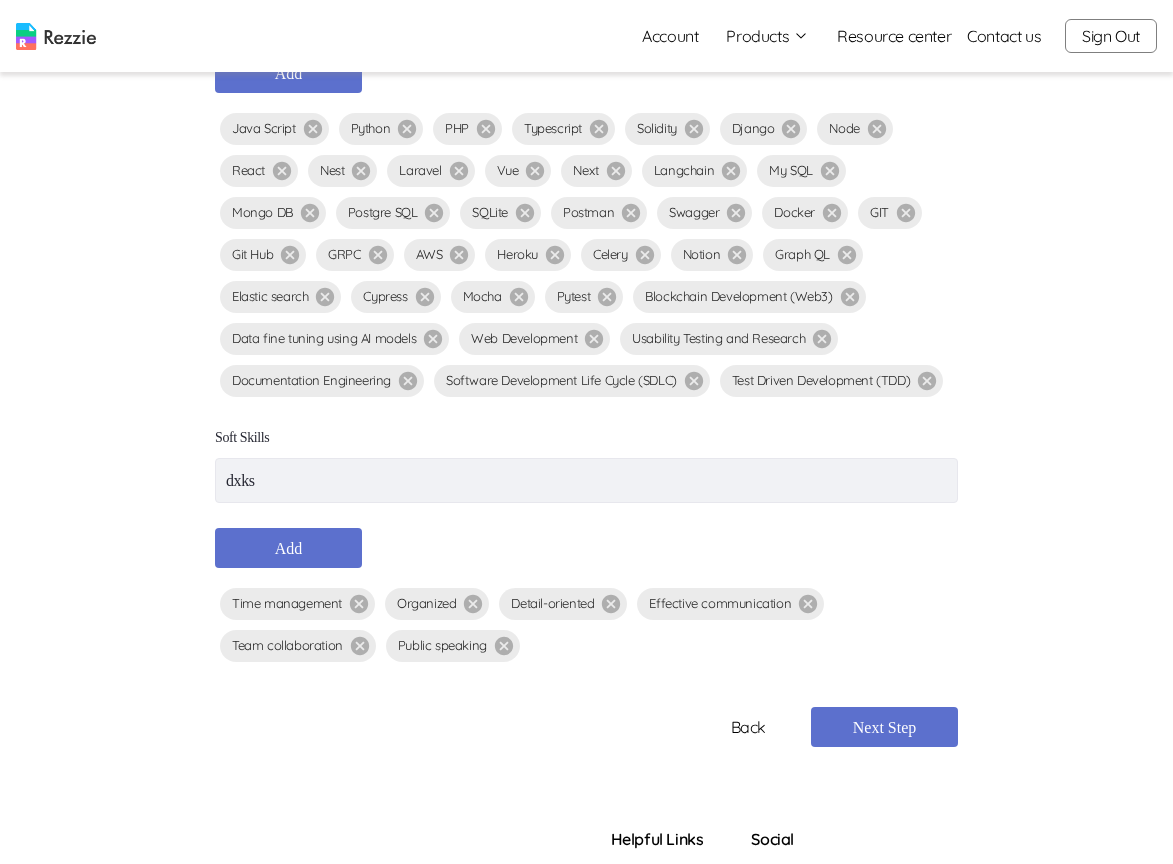 type on "dxks" 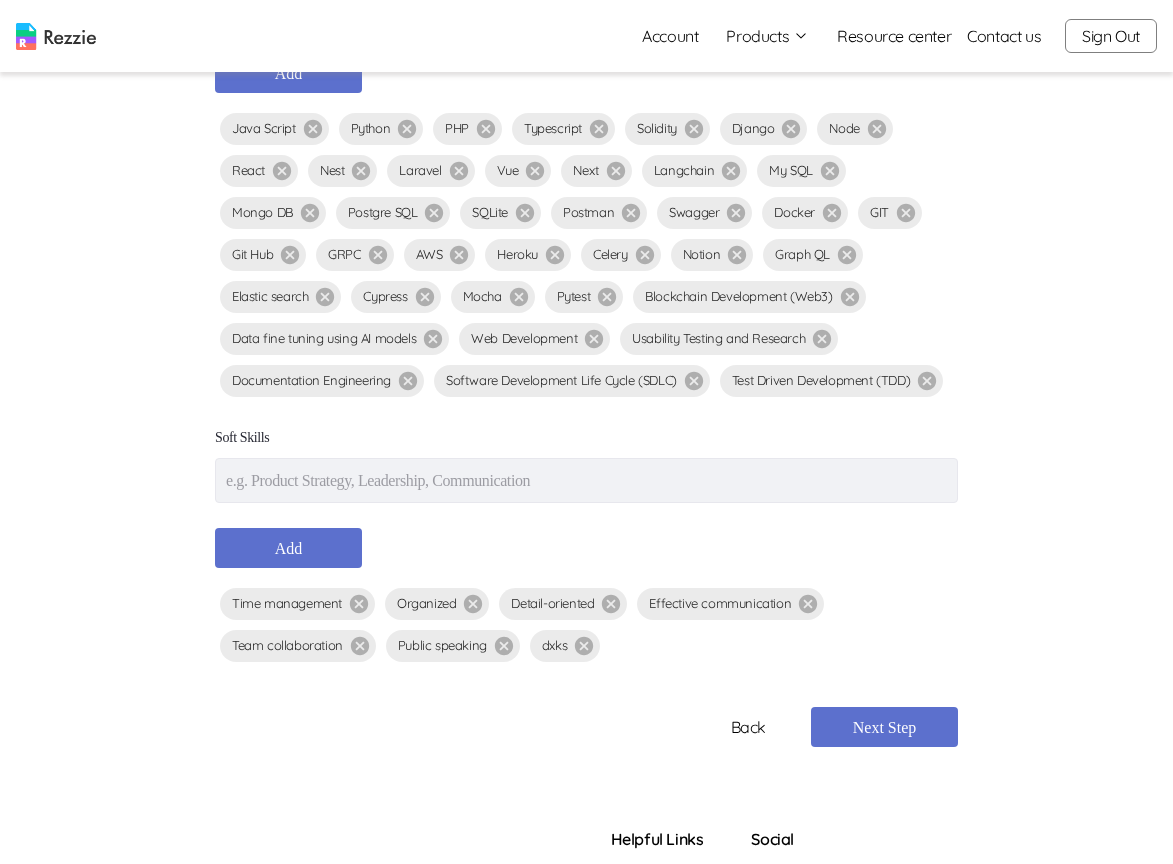 click at bounding box center (586, 480) 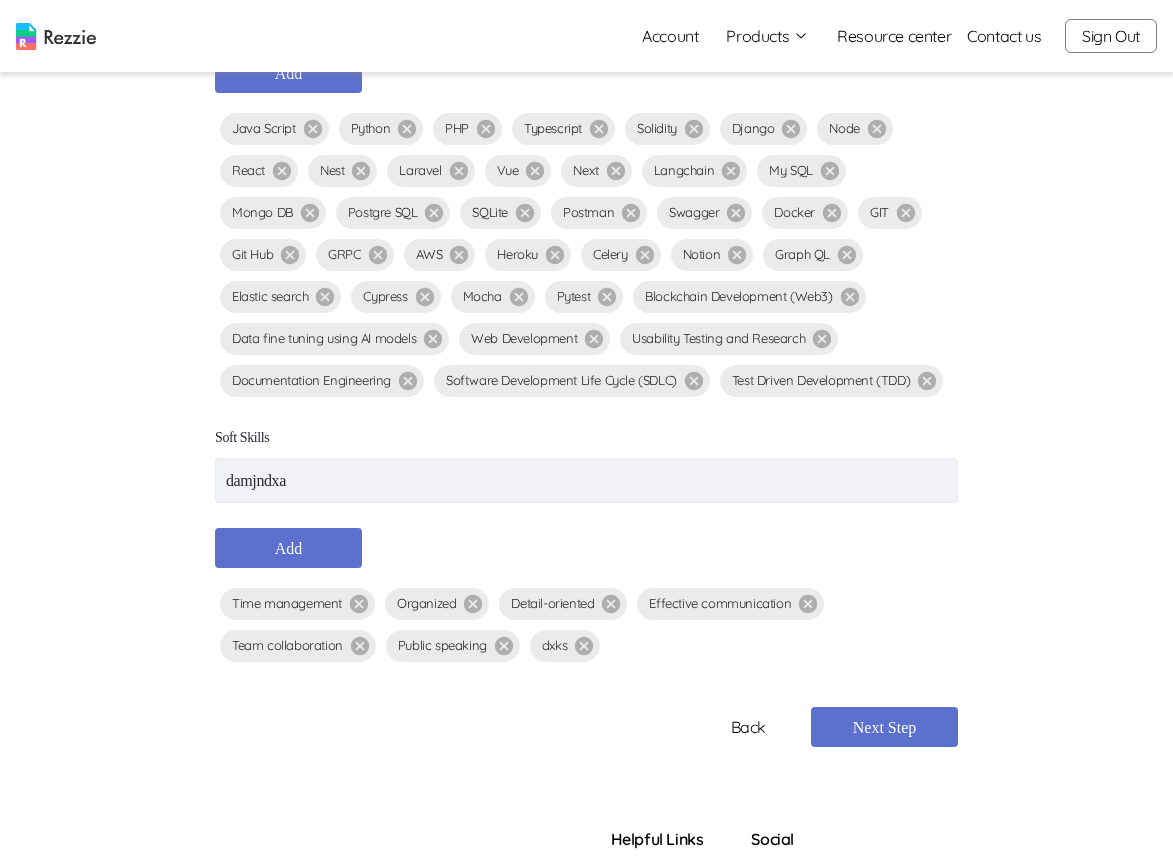 type on "damjndxa" 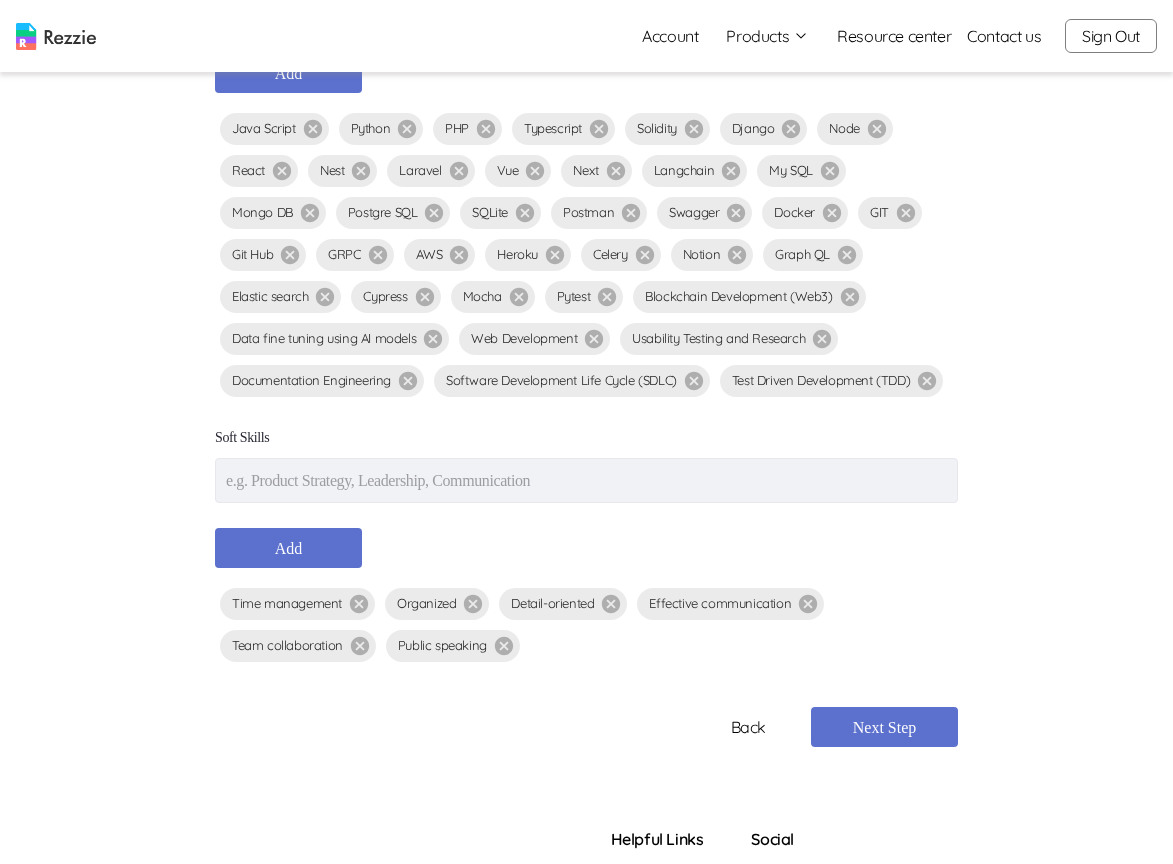 click on "Products" at bounding box center [767, 36] 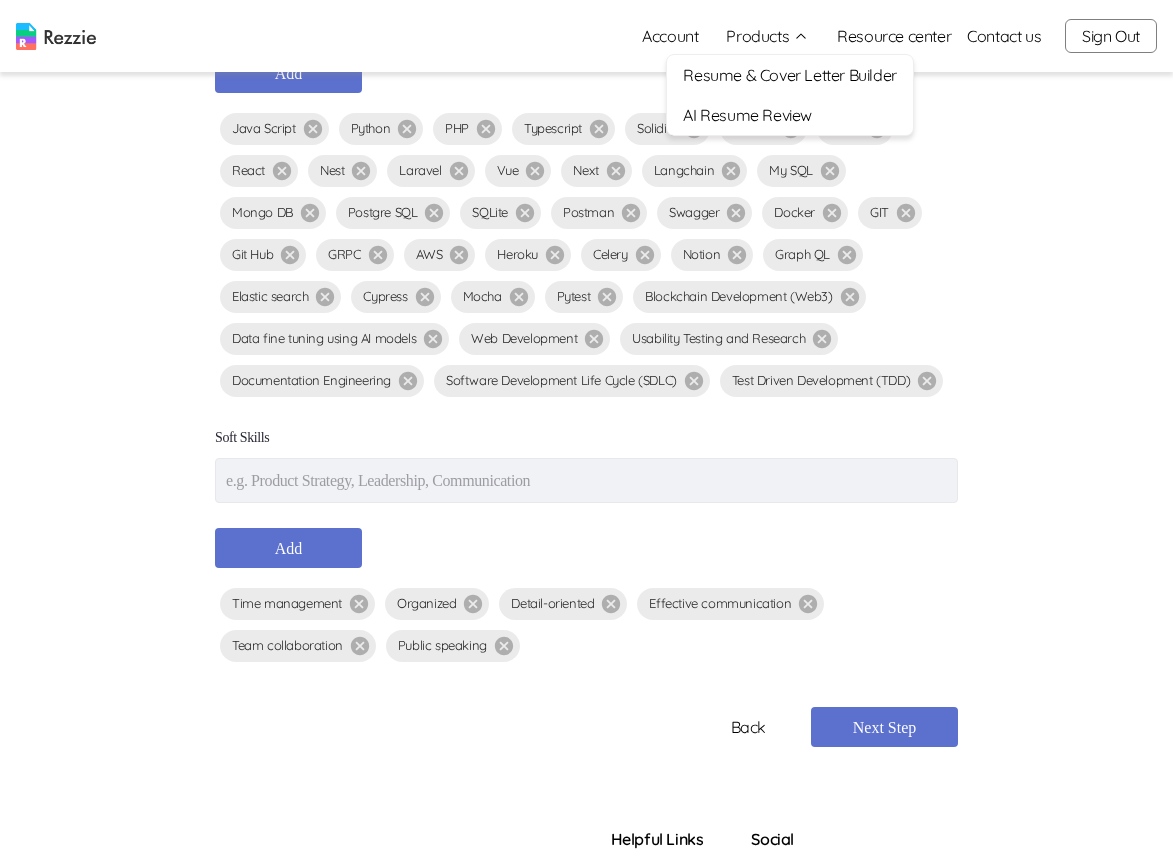 click on "AI Resume Review" at bounding box center (789, 115) 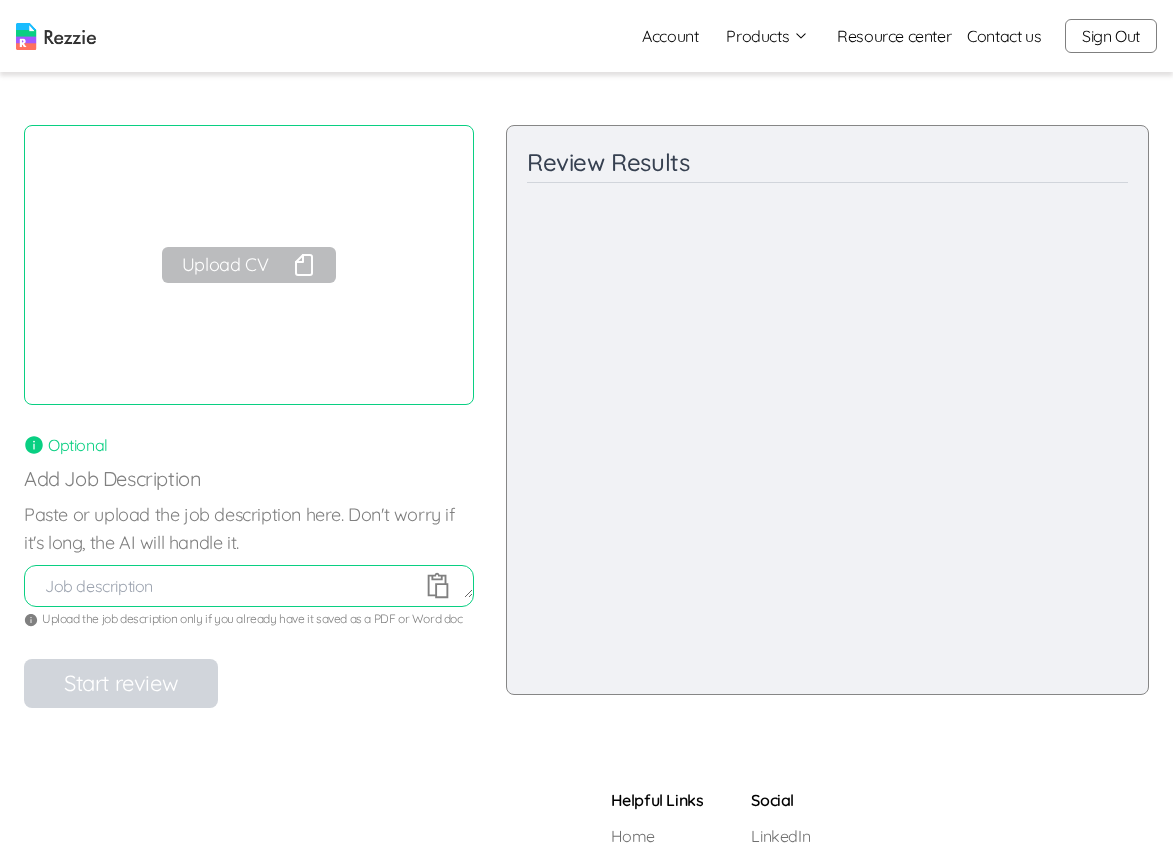 scroll, scrollTop: 0, scrollLeft: 0, axis: both 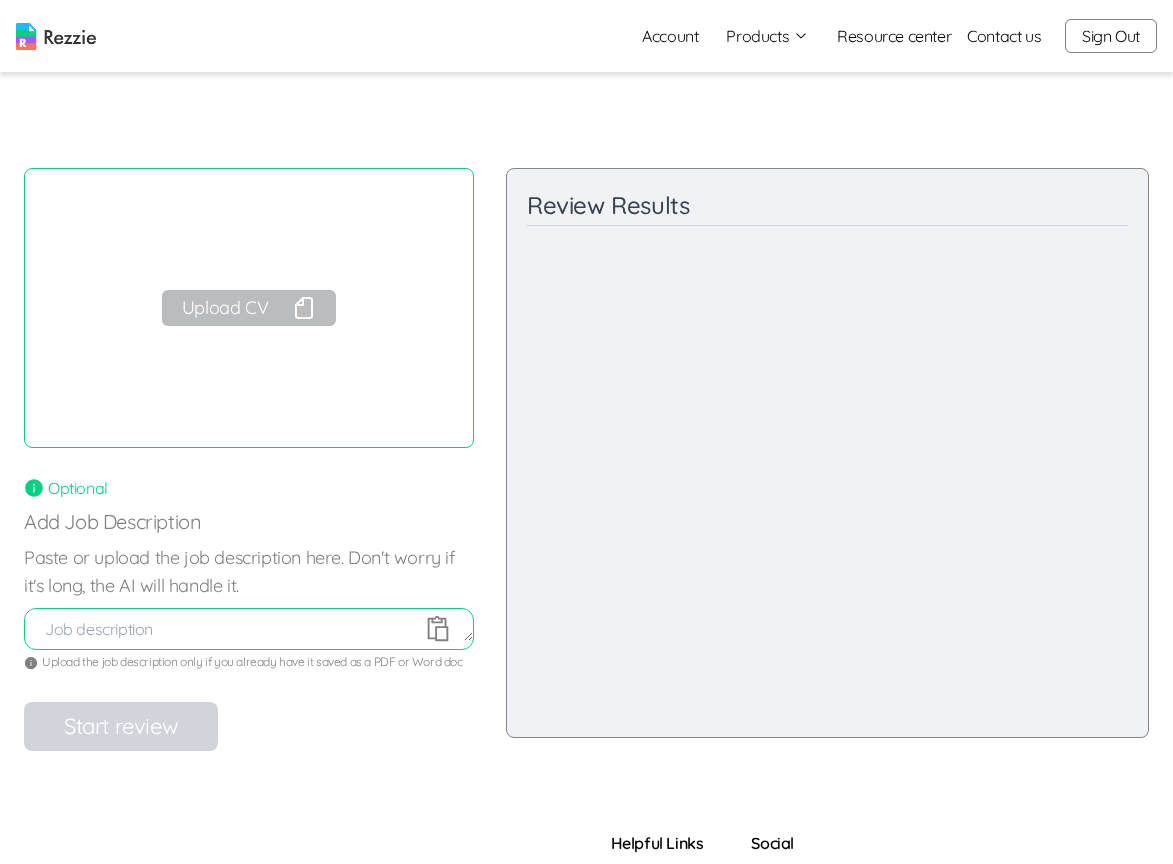 click 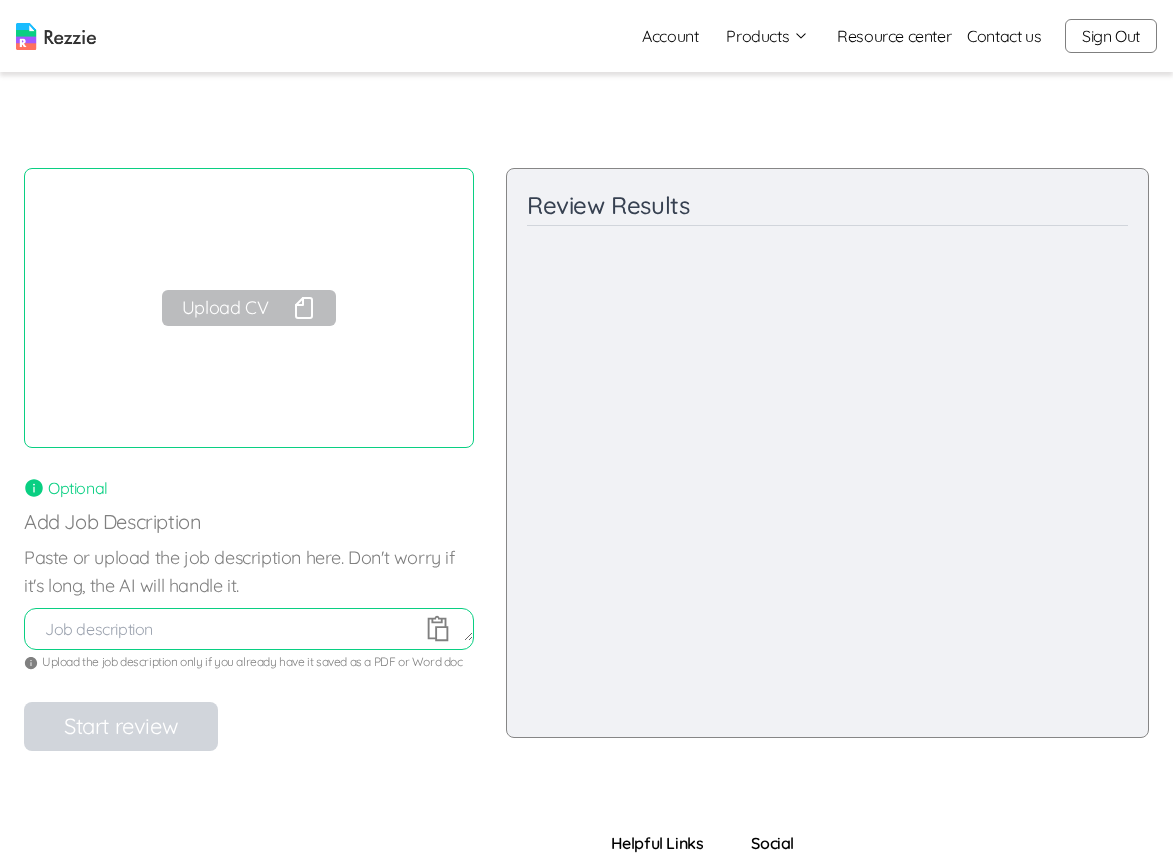 click at bounding box center (249, 629) 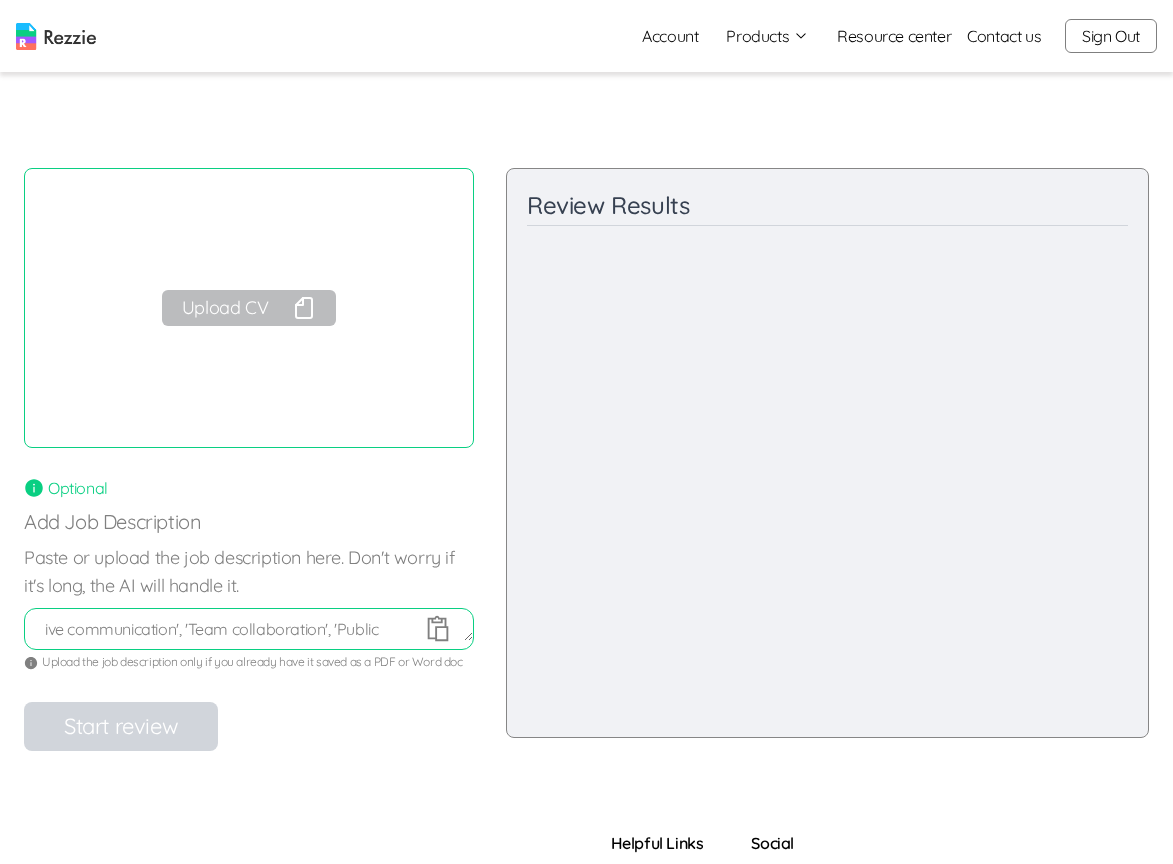 scroll, scrollTop: 238, scrollLeft: 0, axis: vertical 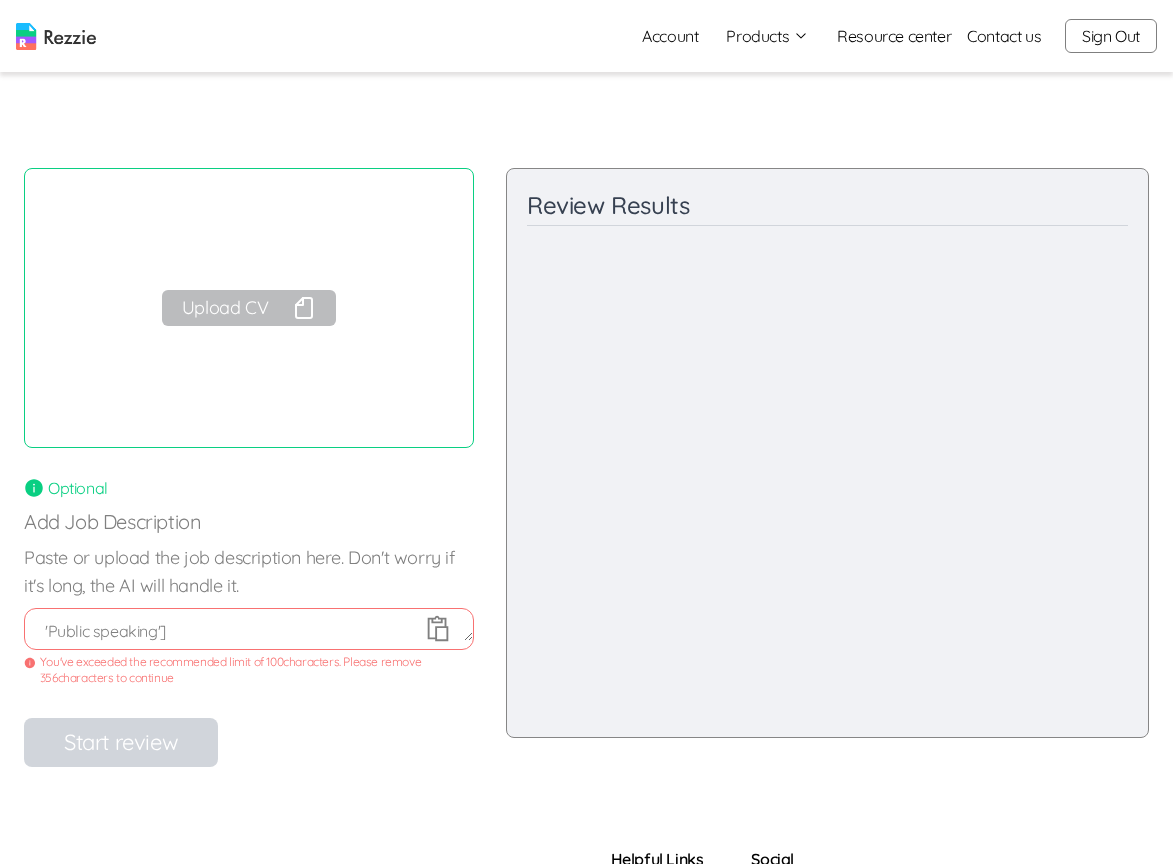 click on "ive communication', 'Team collaboration', 'Public speaking']
fs.js:4 (6) ['Time management', 'Organized', 'Detail-oriented', 'Effective communication', 'Team collaboration', 'Public speaking']
fs.js:4 (6) ['Time management', 'Organized', 'Detail-oriented', 'Effective communication', 'Team collaboration', 'Public speaking']
fs.js:4 (6) ['Time management', 'Organized', 'Detail-oriented', 'Effective communication', 'Team collaboration', 'Public speaking']" at bounding box center [249, 629] 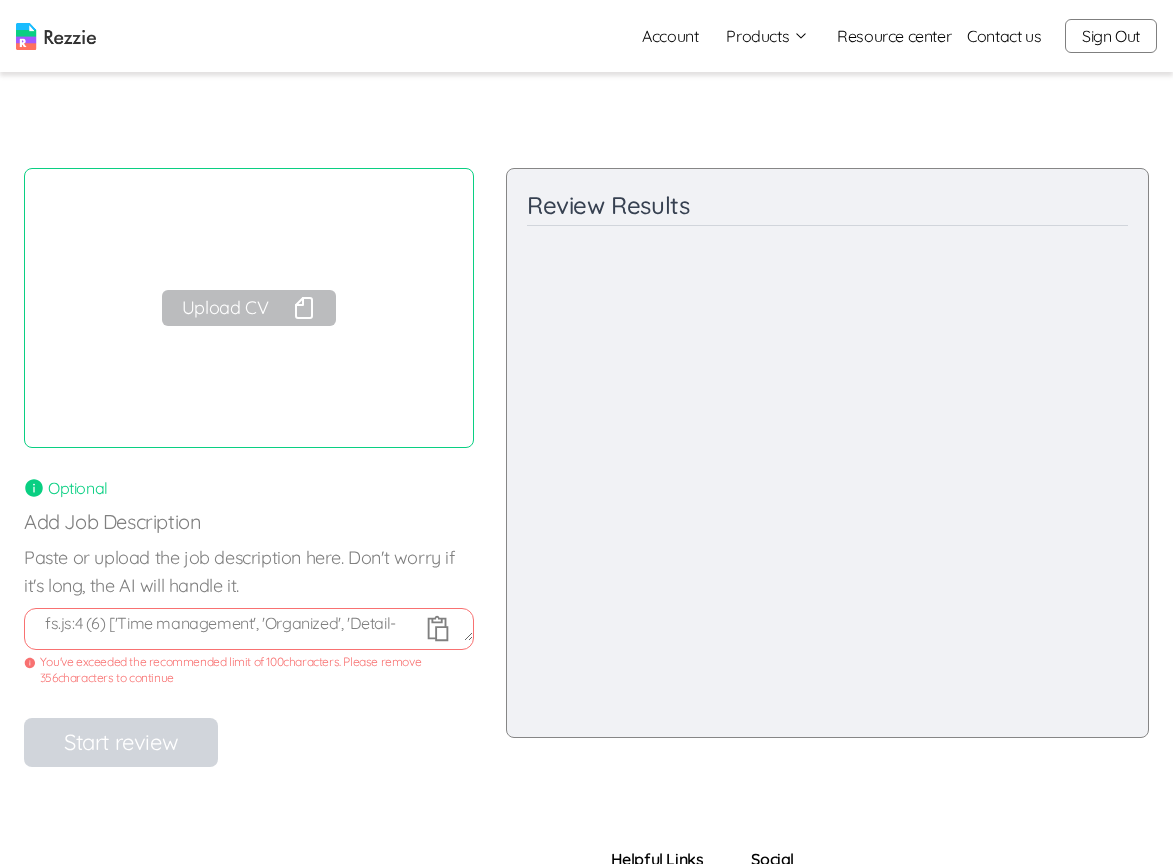 scroll, scrollTop: 0, scrollLeft: 0, axis: both 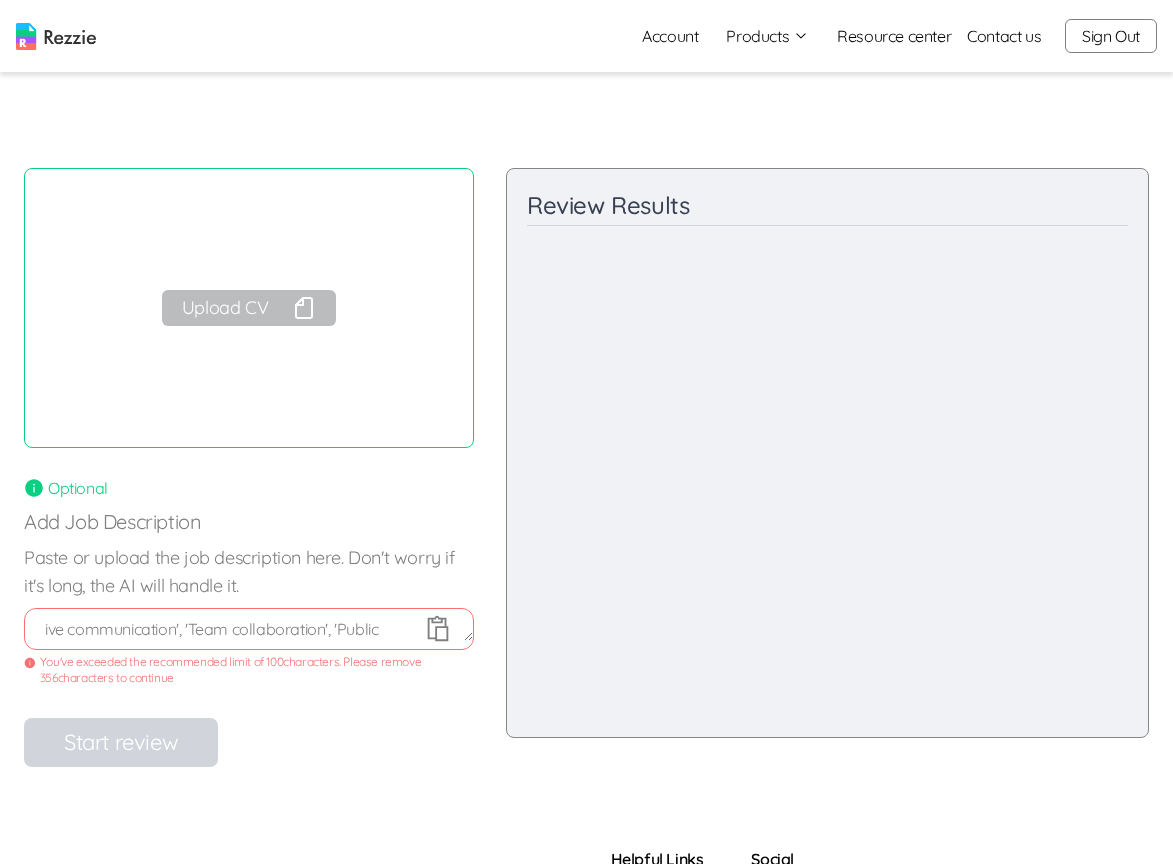 drag, startPoint x: 223, startPoint y: 637, endPoint x: 0, endPoint y: 620, distance: 223.64705 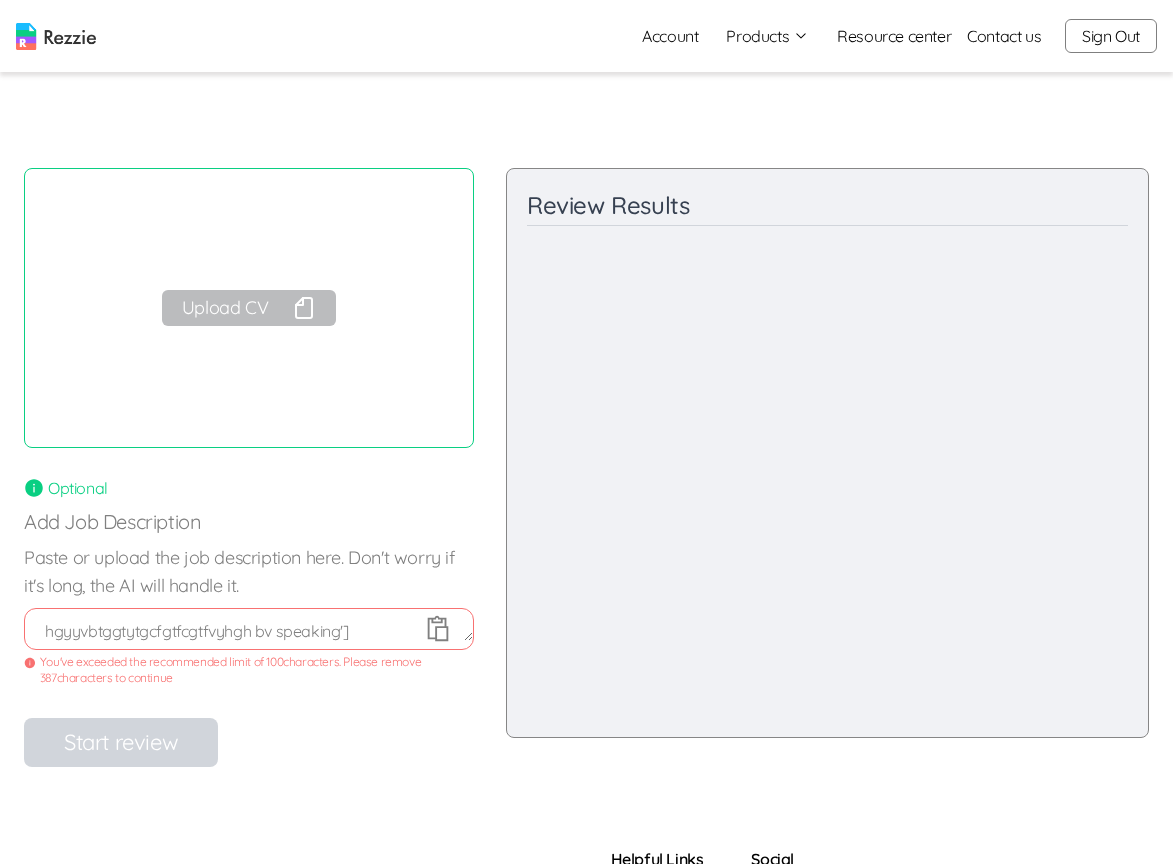 scroll, scrollTop: 0, scrollLeft: 0, axis: both 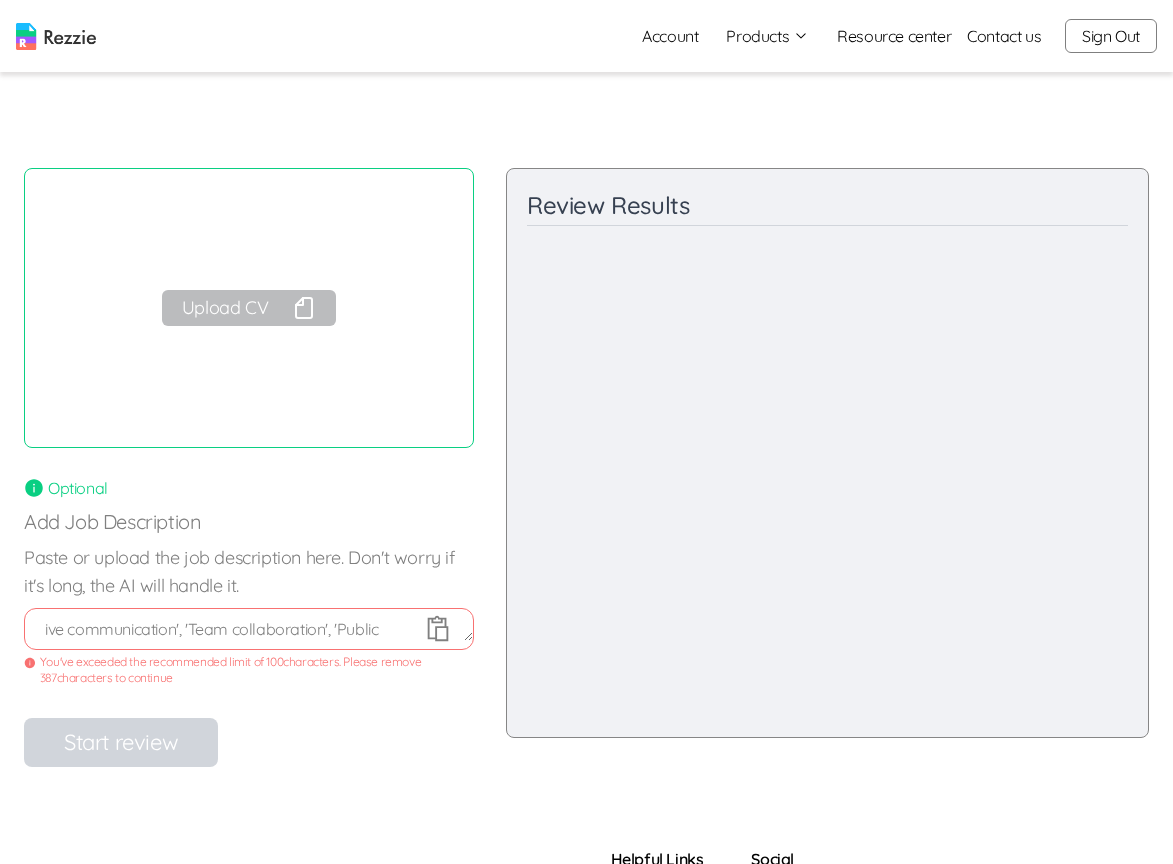 type on "ive communication', 'Team collaboration', 'Public hgyyvbtggtytgcfgtfcgtfvyhgh bve speaking']
fs.js:4 (6) ['Time management', 'Organized', 'Detail-oriented', 'Effective communication', 'Team collaboration', 'Public speaking']
fs.js:4 (6) ['Time management', 'Organized', 'Detail-oriented', 'Effective communication', 'Team collaboration', 'Public speaking']
fs.js:4 (6) ['Time management', 'Organized', 'Detail-oriented', 'Effective communication', 'Team collaboration', 'Public speaking']" 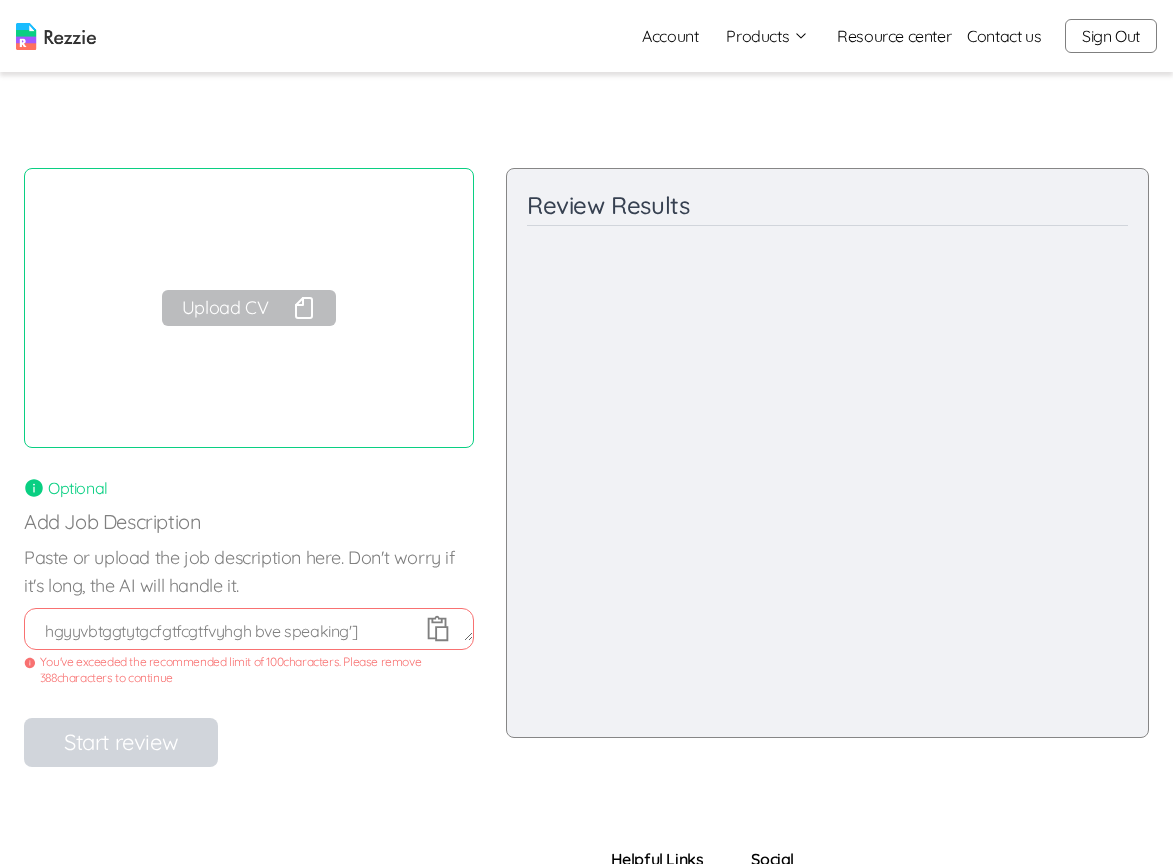click on "ive communication', 'Team collaboration', 'Public hgyyvbtggtytgcfgtfcgtfvyhgh bve speaking']
fs.js:4 (6) ['Time management', 'Organized', 'Detail-oriented', 'Effective communication', 'Team collaboration', 'Public speaking']
fs.js:4 (6) ['Time management', 'Organized', 'Detail-oriented', 'Effective communication', 'Team collaboration', 'Public speaking']
fs.js:4 (6) ['Time management', 'Organized', 'Detail-oriented', 'Effective communication', 'Team collaboration', 'Public speaking']" at bounding box center [249, 629] 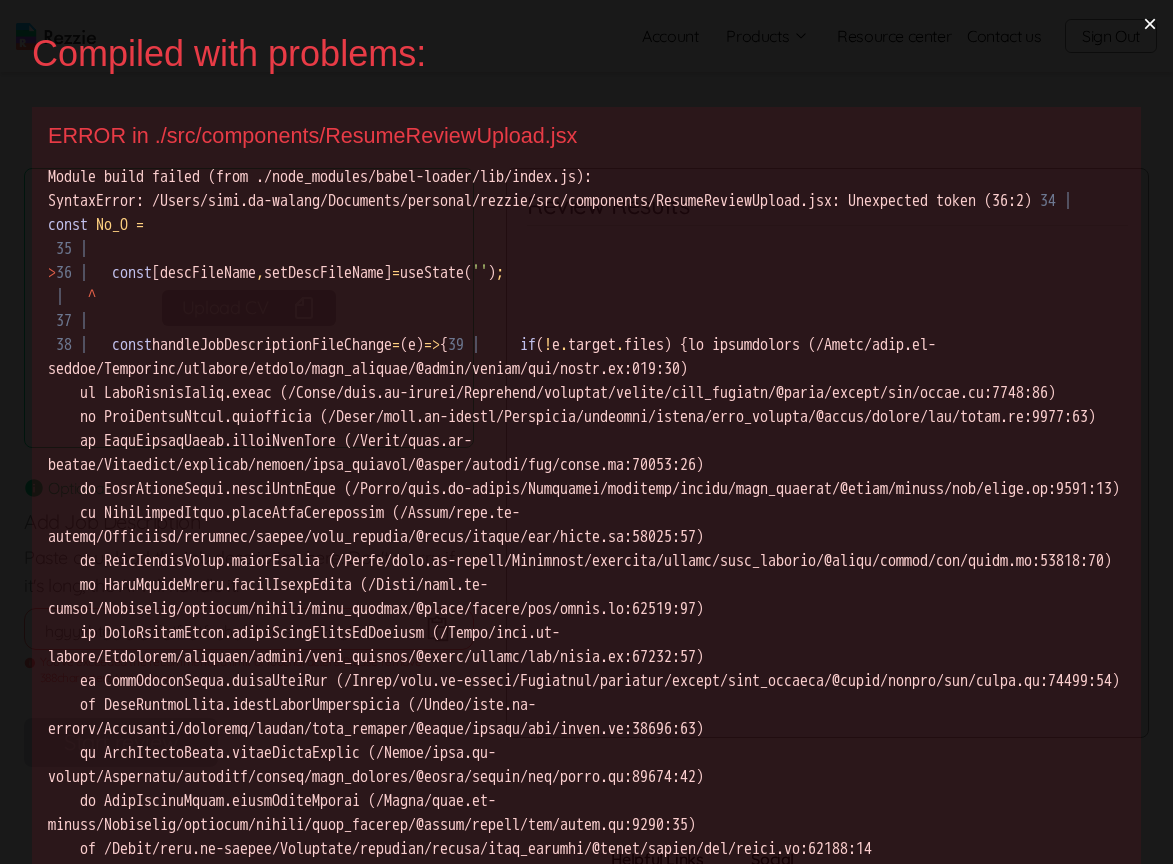 scroll, scrollTop: 0, scrollLeft: 0, axis: both 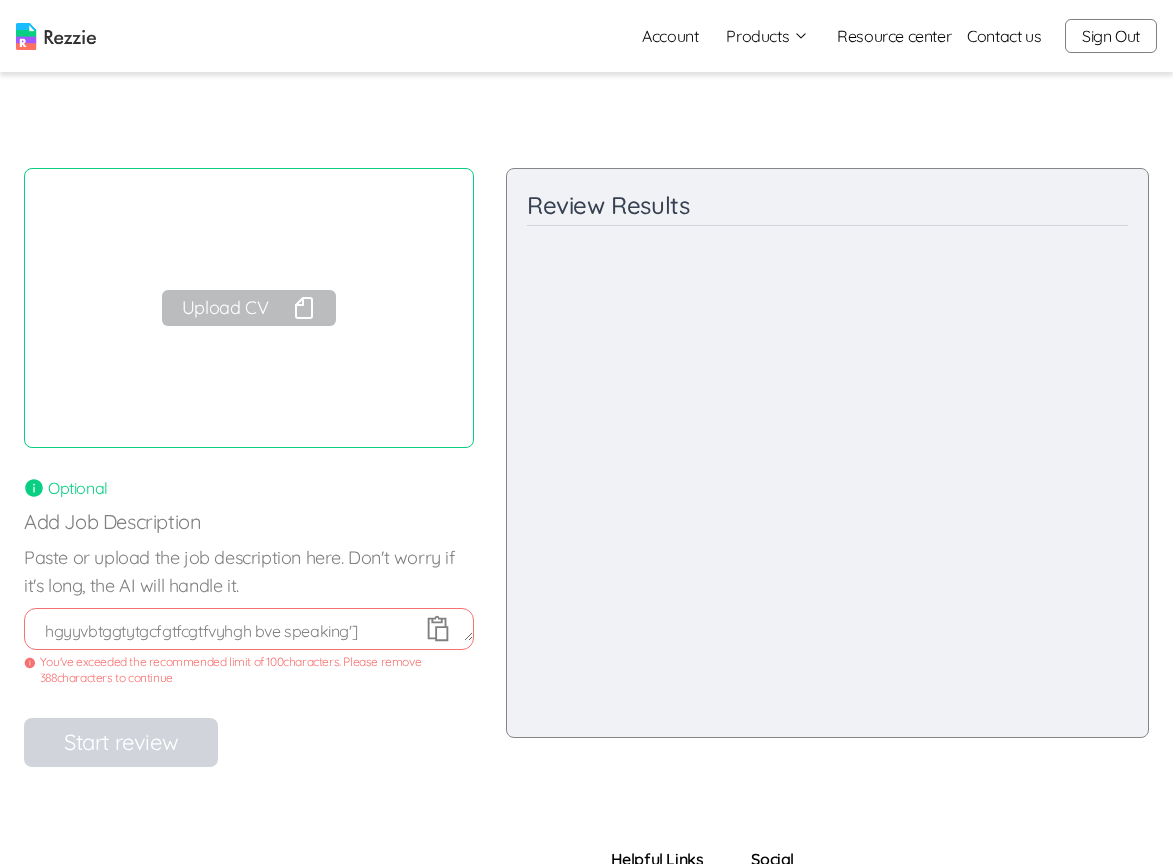 click on "You've exceeded the recommended limit of   100  characters. Please remove   388  characters to continue" at bounding box center (249, 670) 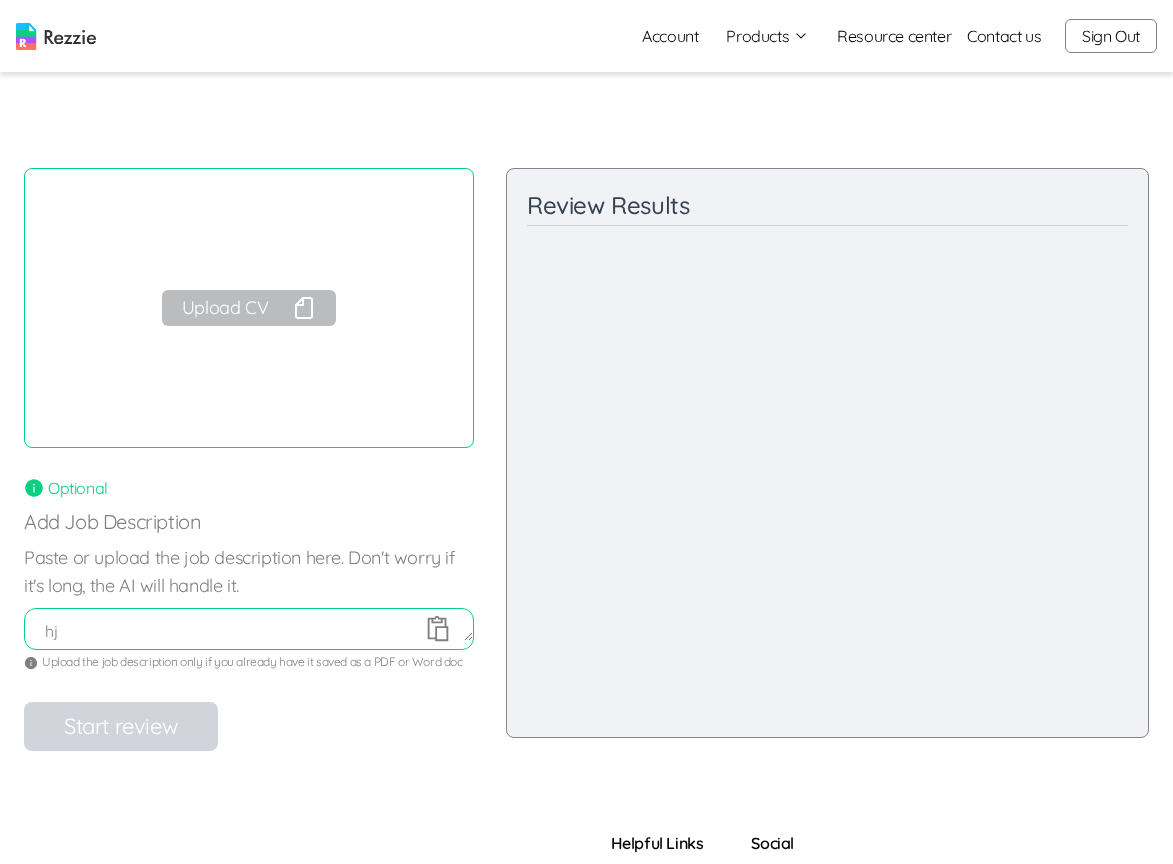 scroll, scrollTop: 0, scrollLeft: 0, axis: both 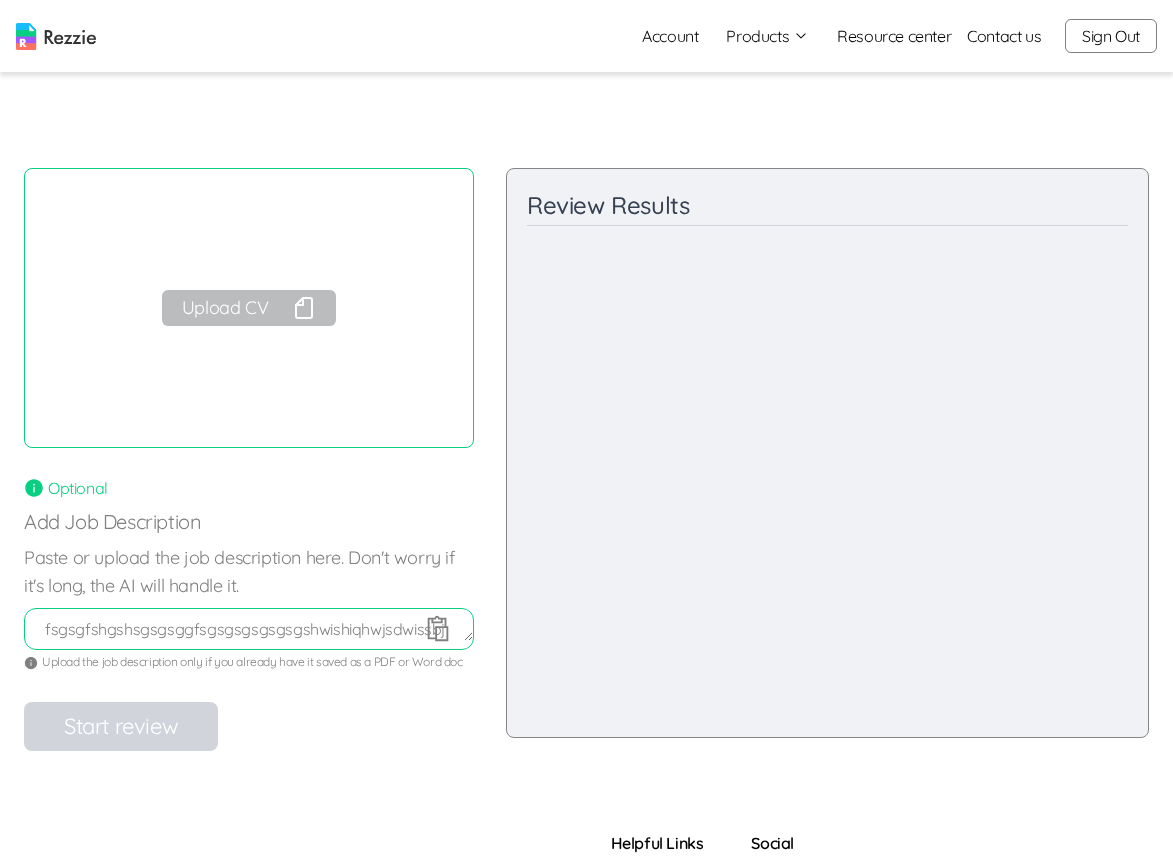 type on "fsgsgfshgshsgsgsggfsgsgsgsgsgsgshwishiqhwjsdwissbjhj" 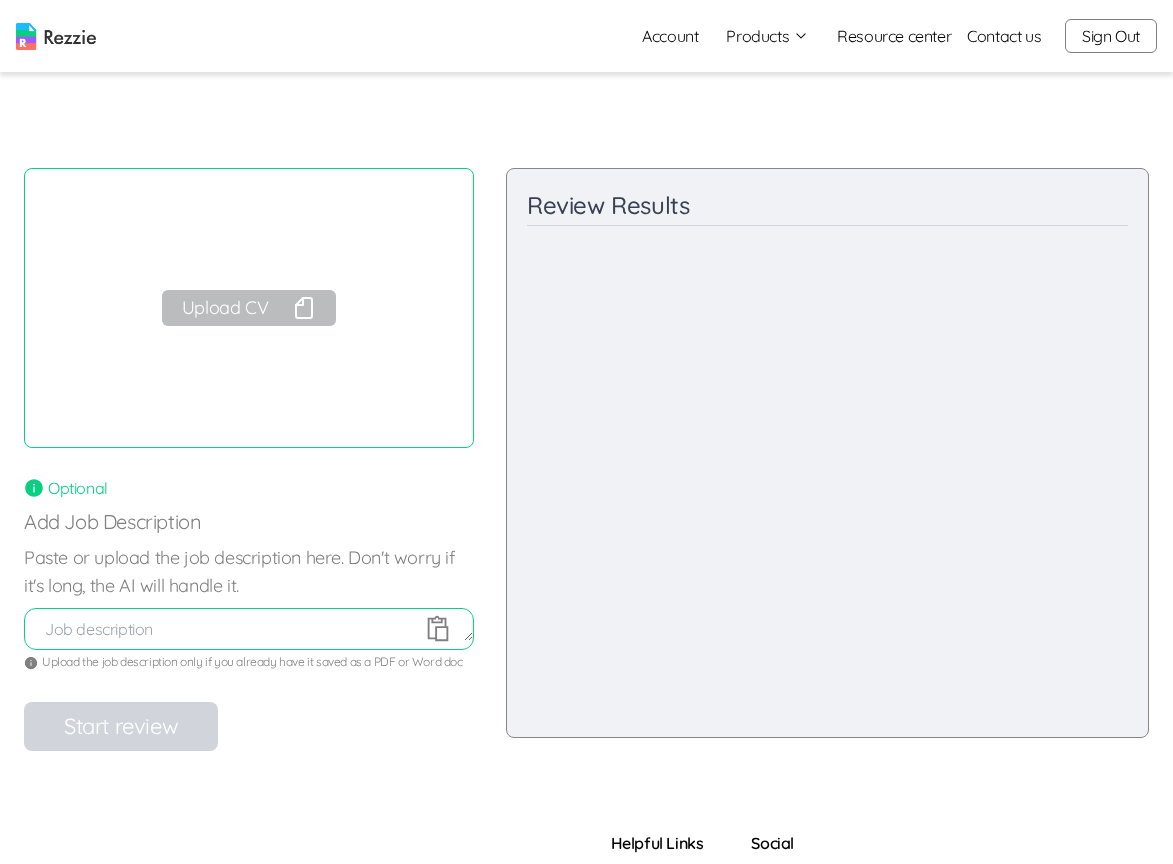click at bounding box center [249, 629] 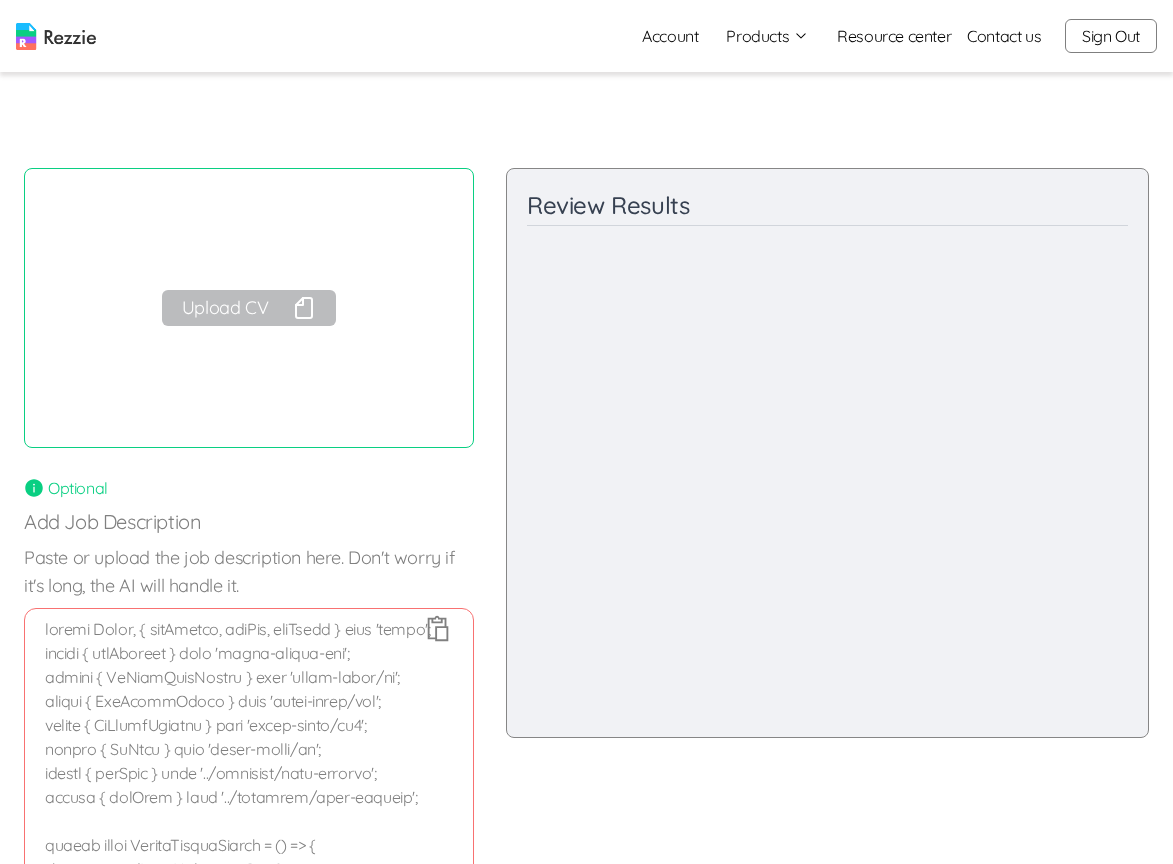 scroll, scrollTop: 322, scrollLeft: 0, axis: vertical 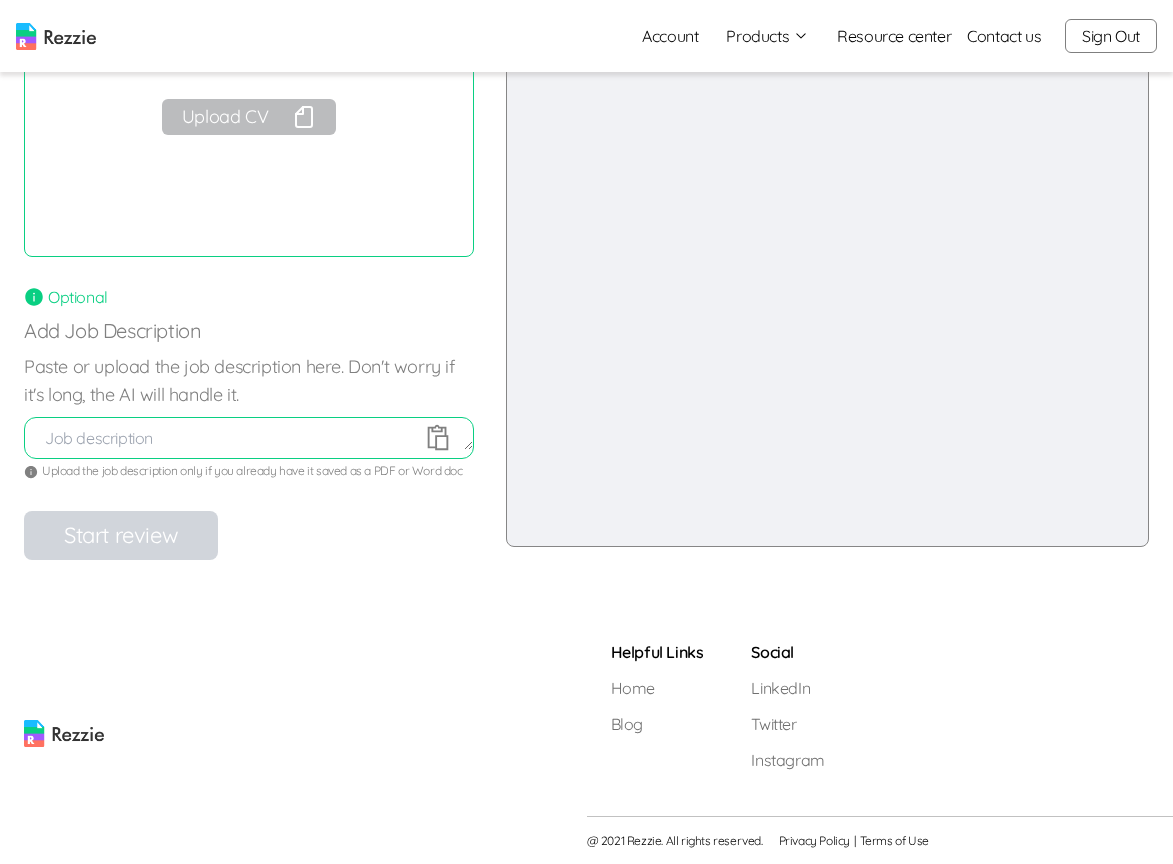 click at bounding box center (249, 438) 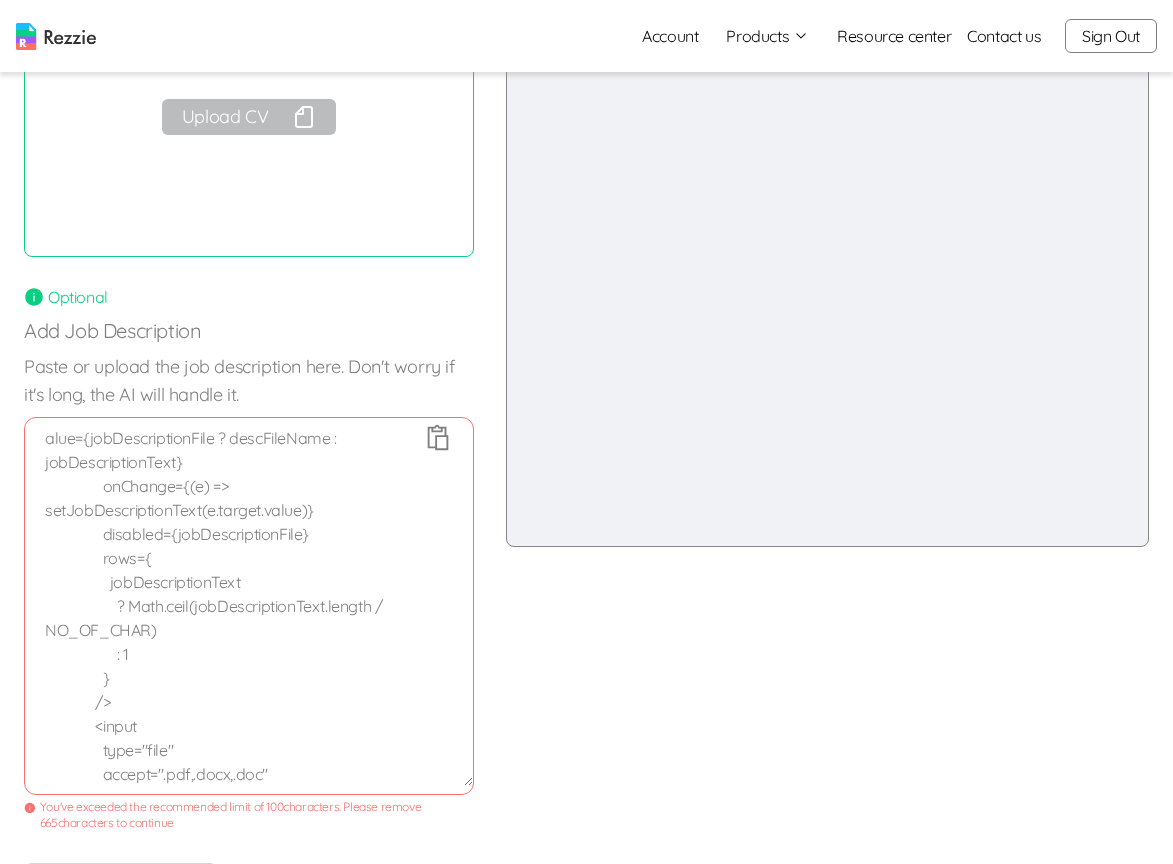 scroll, scrollTop: 543, scrollLeft: 0, axis: vertical 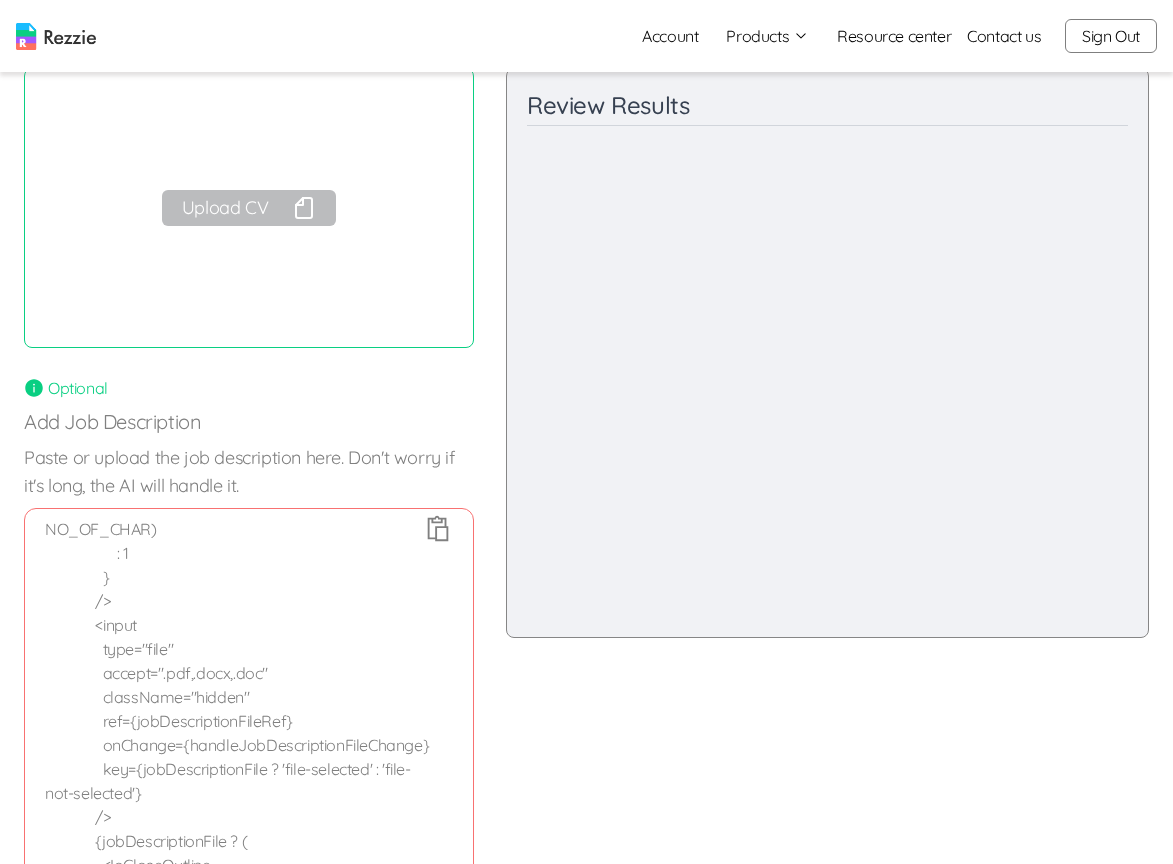 click on "alue={jobDescriptionFile ? descFileName : jobDescriptionText}
onChange={(e) => setJobDescriptionText(e.target.value)}
disabled={jobDescriptionFile}
rows={
jobDescriptionText
? Math.ceil(jobDescriptionText.length / NO_OF_CHAR)
: 1
}
/>
<input
type="file"
accept=".pdf,.docx,.doc"
className="hidden"
ref={jobDescriptionFileRef}
onChange={handleJobDescriptionFileChange}
key={jobDescriptionFile ? 'file-selected' : 'file-not-selected'}
/>
{jobDescriptionFile ? (
<IoCloseOutline" at bounding box center [249, 697] 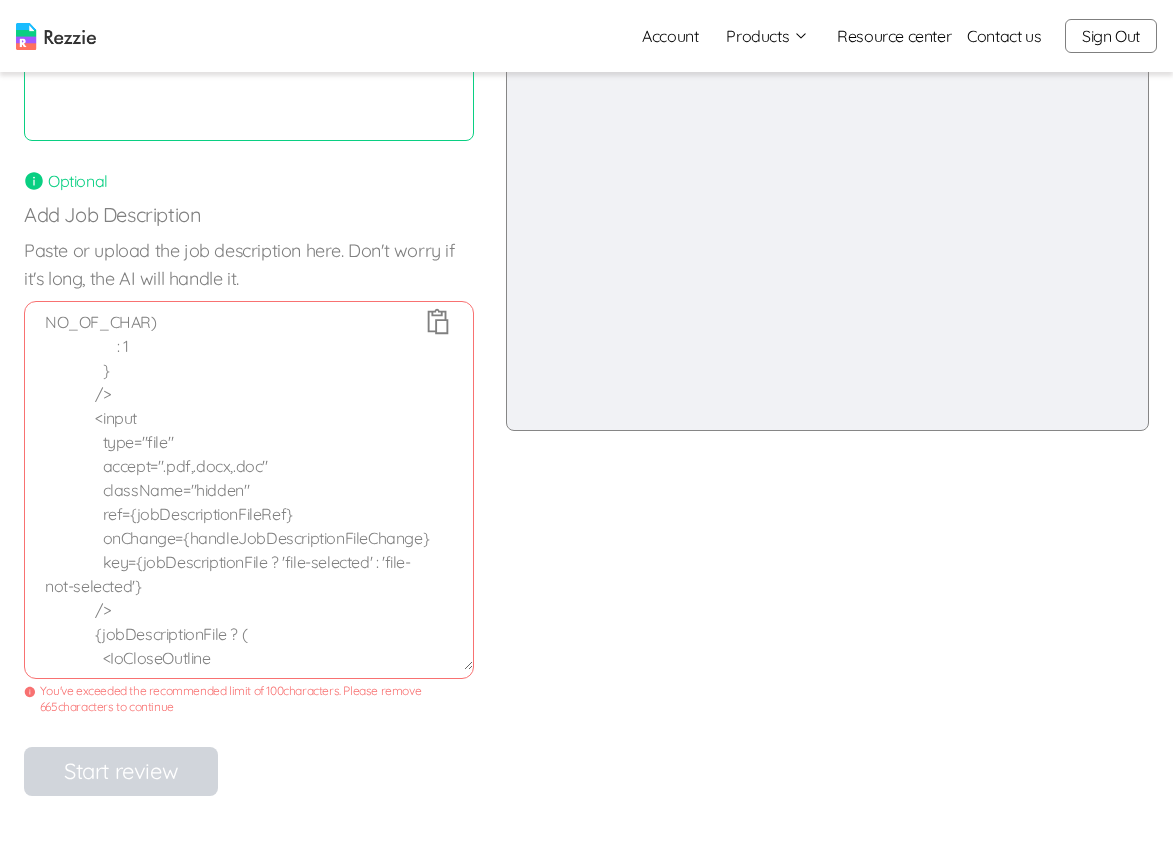 scroll, scrollTop: 320, scrollLeft: 0, axis: vertical 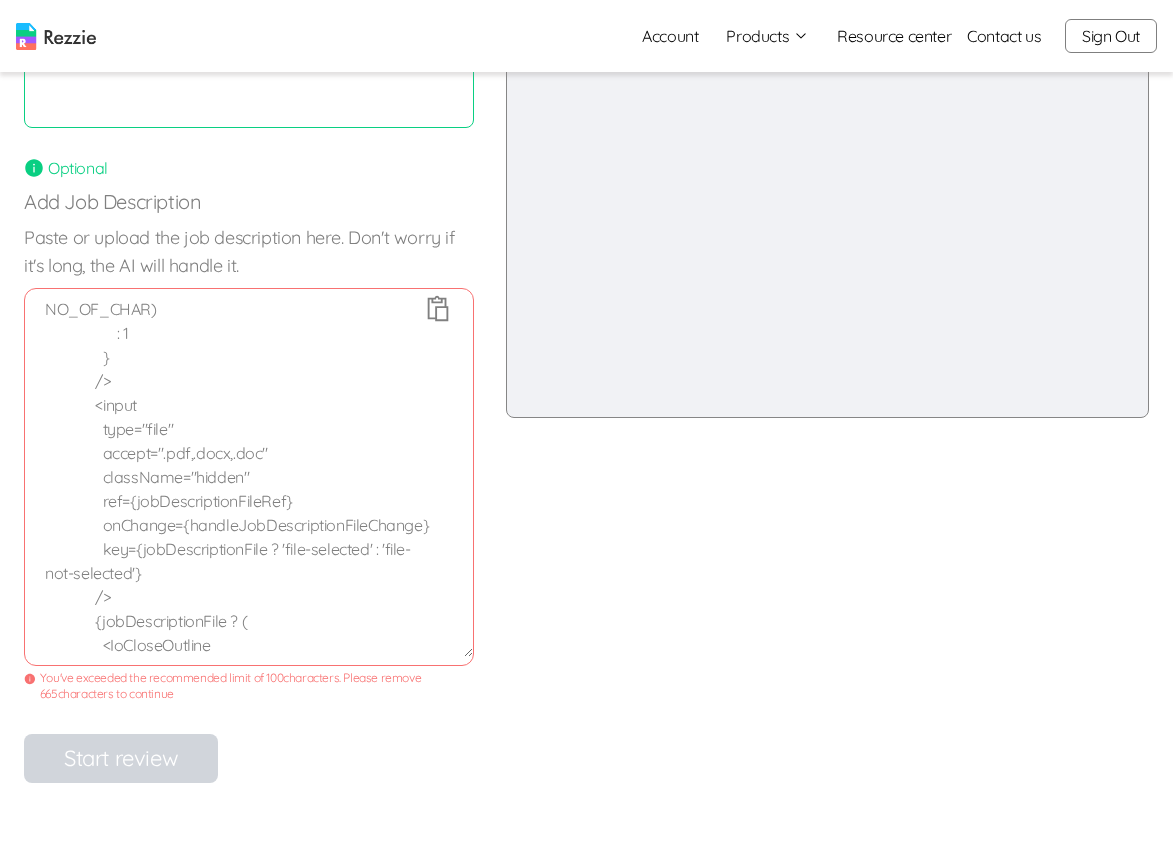 drag, startPoint x: 318, startPoint y: 638, endPoint x: 205, endPoint y: 421, distance: 244.65895 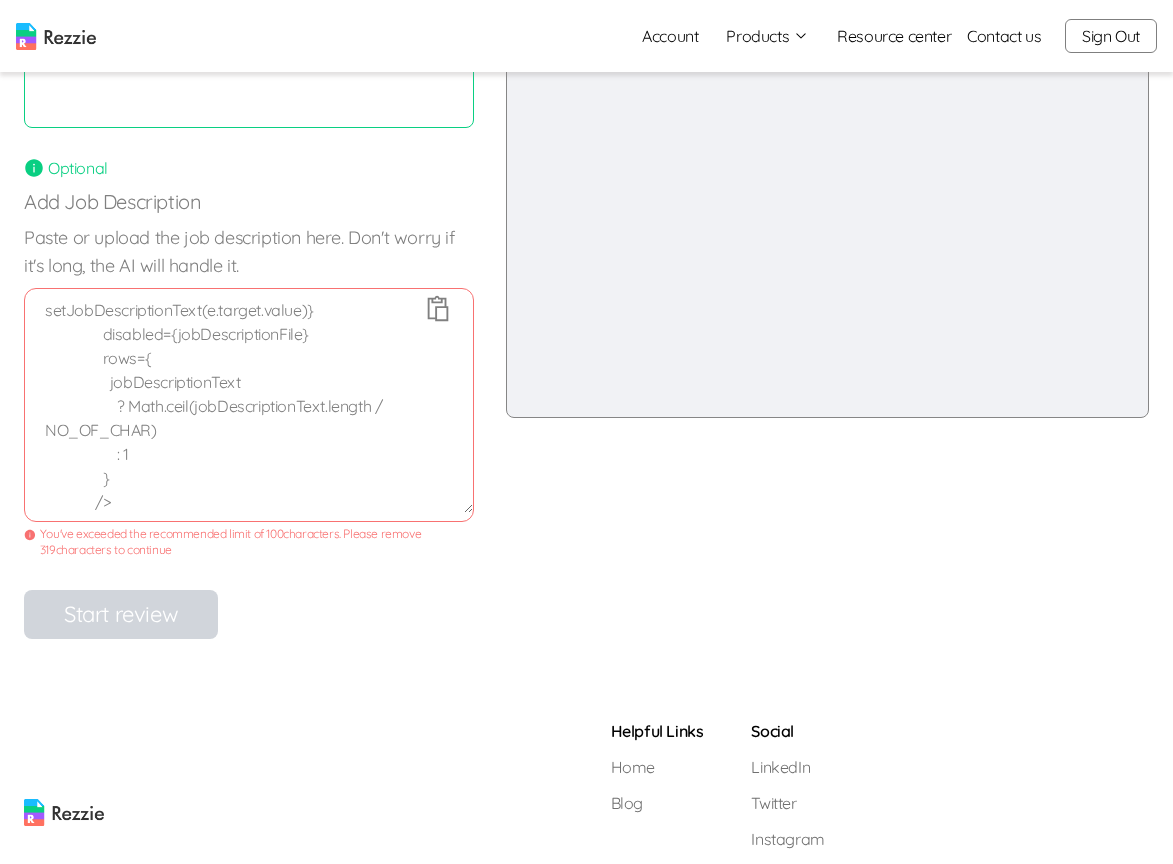scroll, scrollTop: 60, scrollLeft: 0, axis: vertical 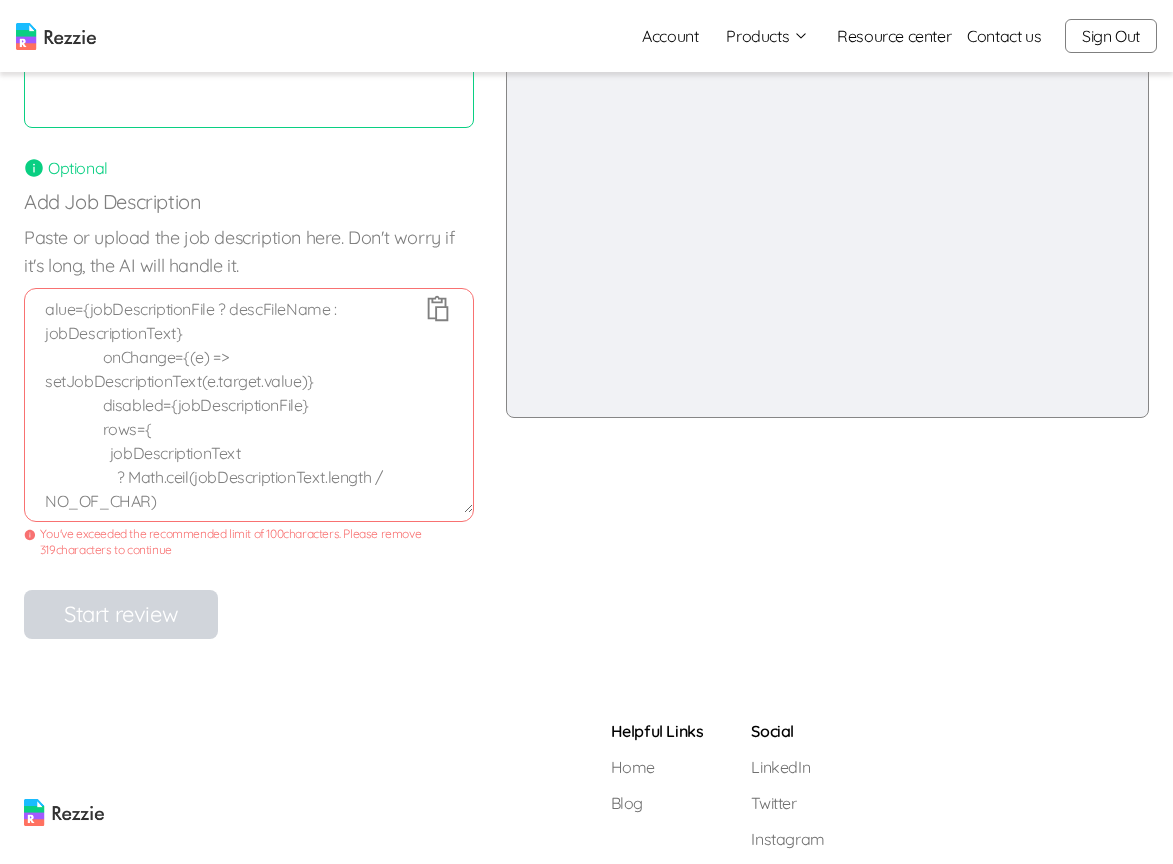 drag, startPoint x: 194, startPoint y: 440, endPoint x: 0, endPoint y: -2, distance: 482.70074 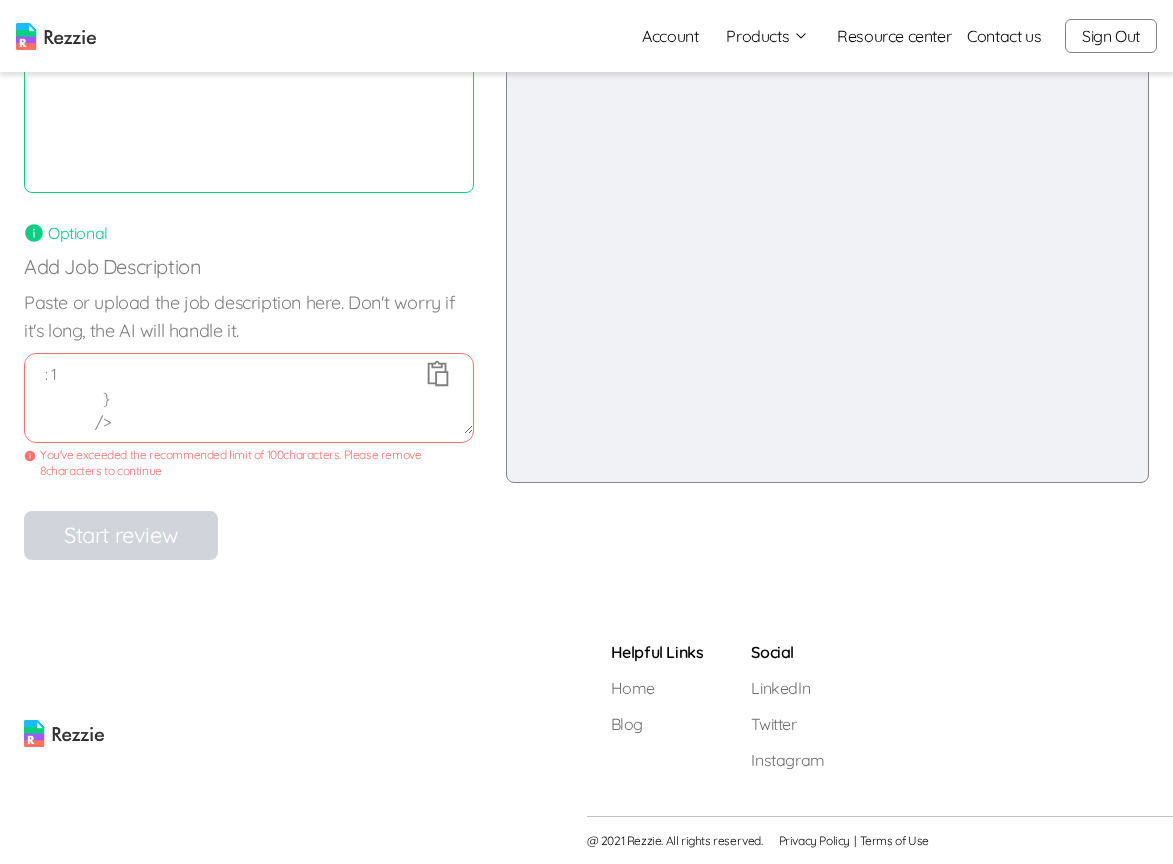 scroll, scrollTop: 255, scrollLeft: 0, axis: vertical 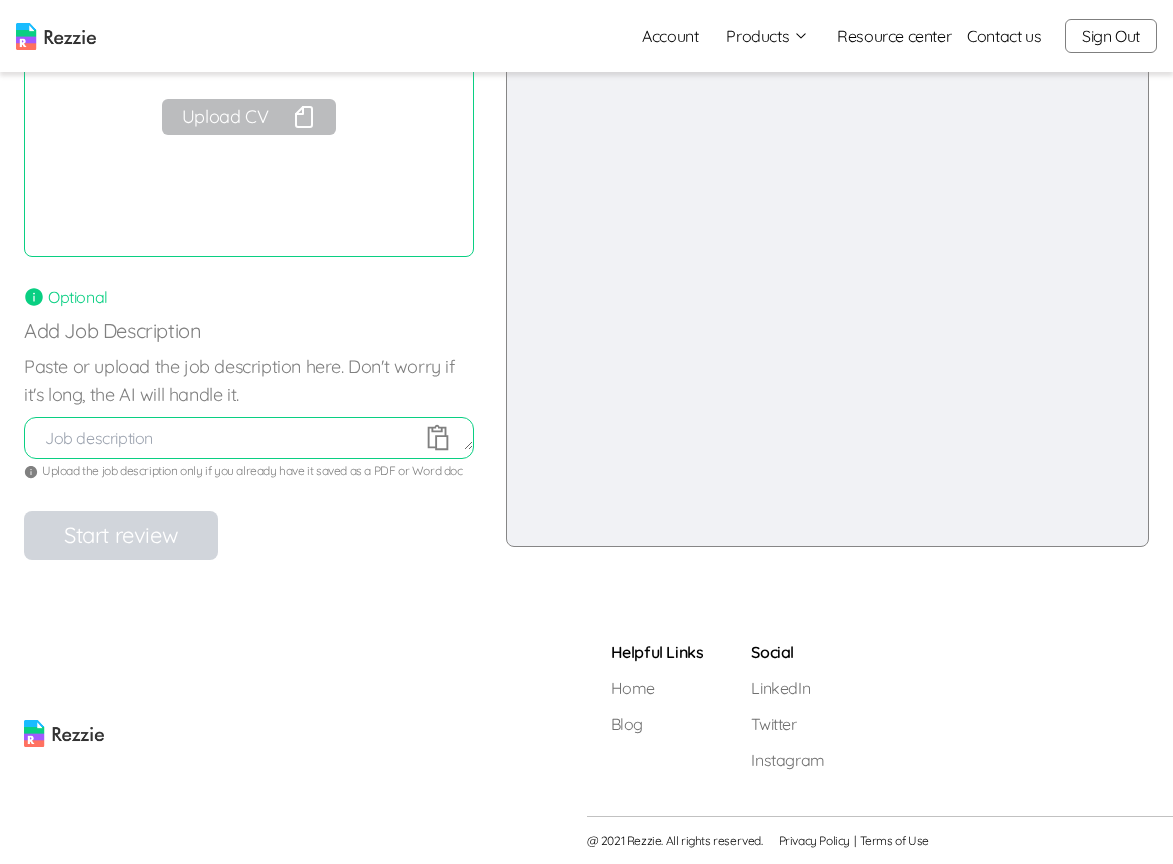 click 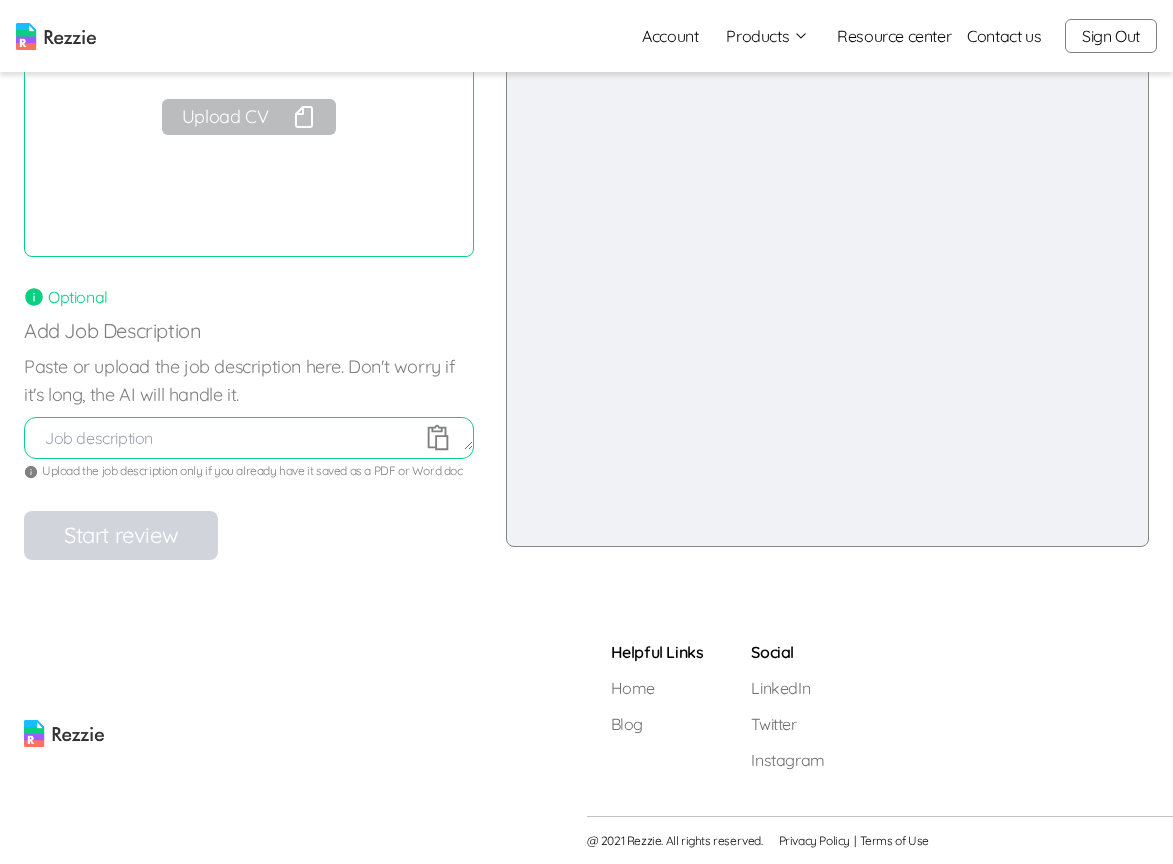 type on "-CV-.pdf" 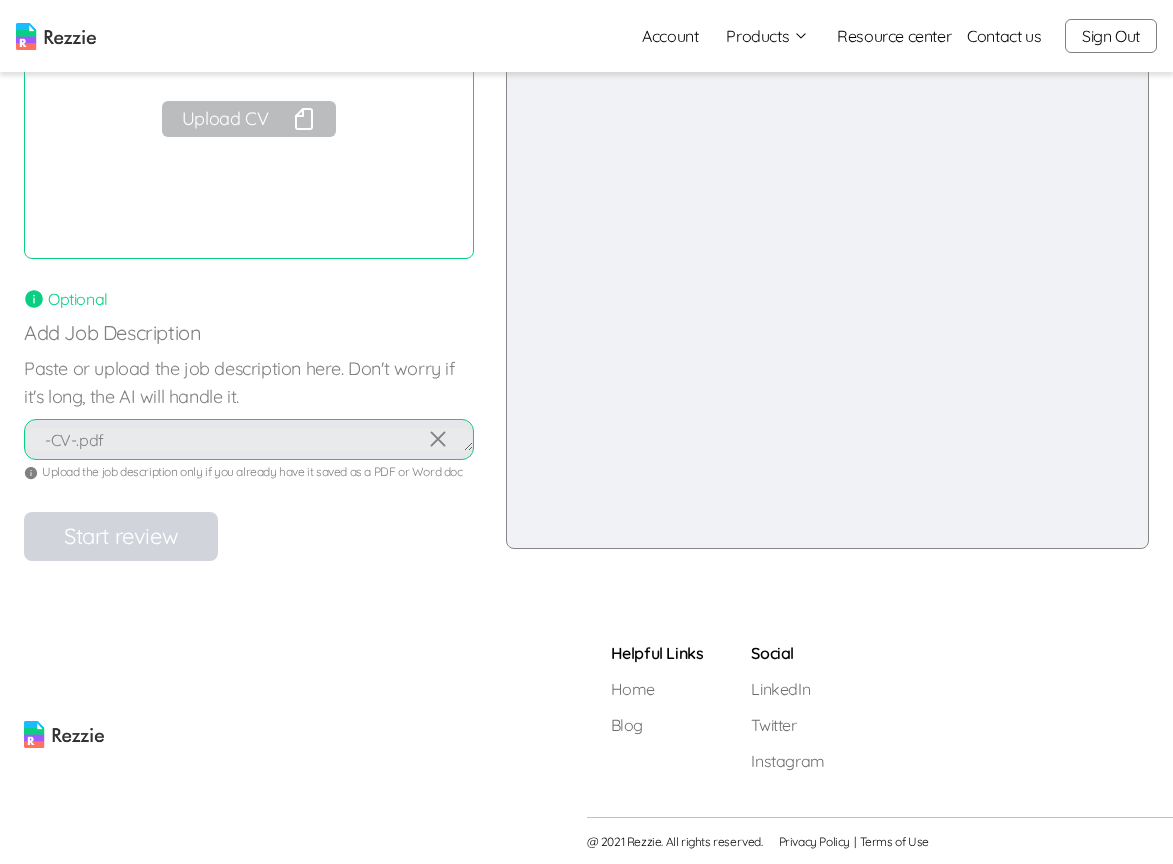 scroll, scrollTop: 191, scrollLeft: 0, axis: vertical 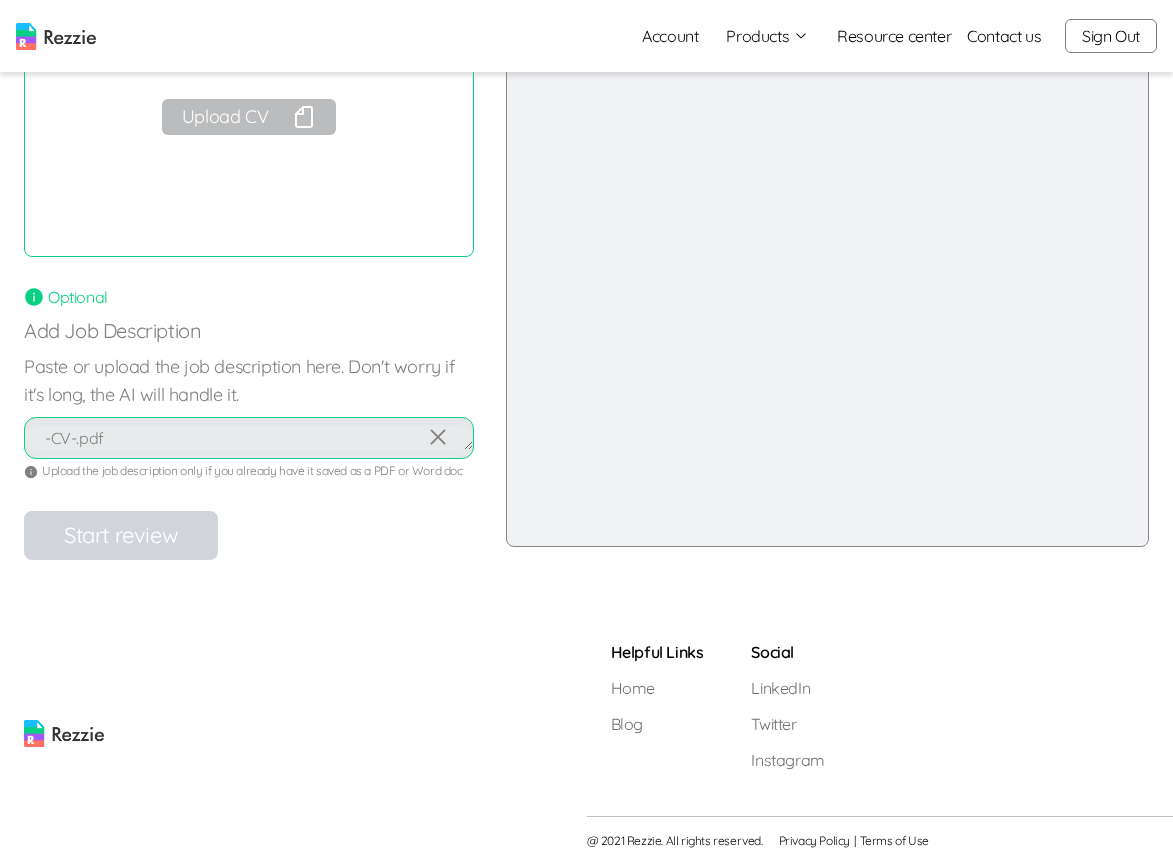 click on "-CV-.pdf" at bounding box center [249, 438] 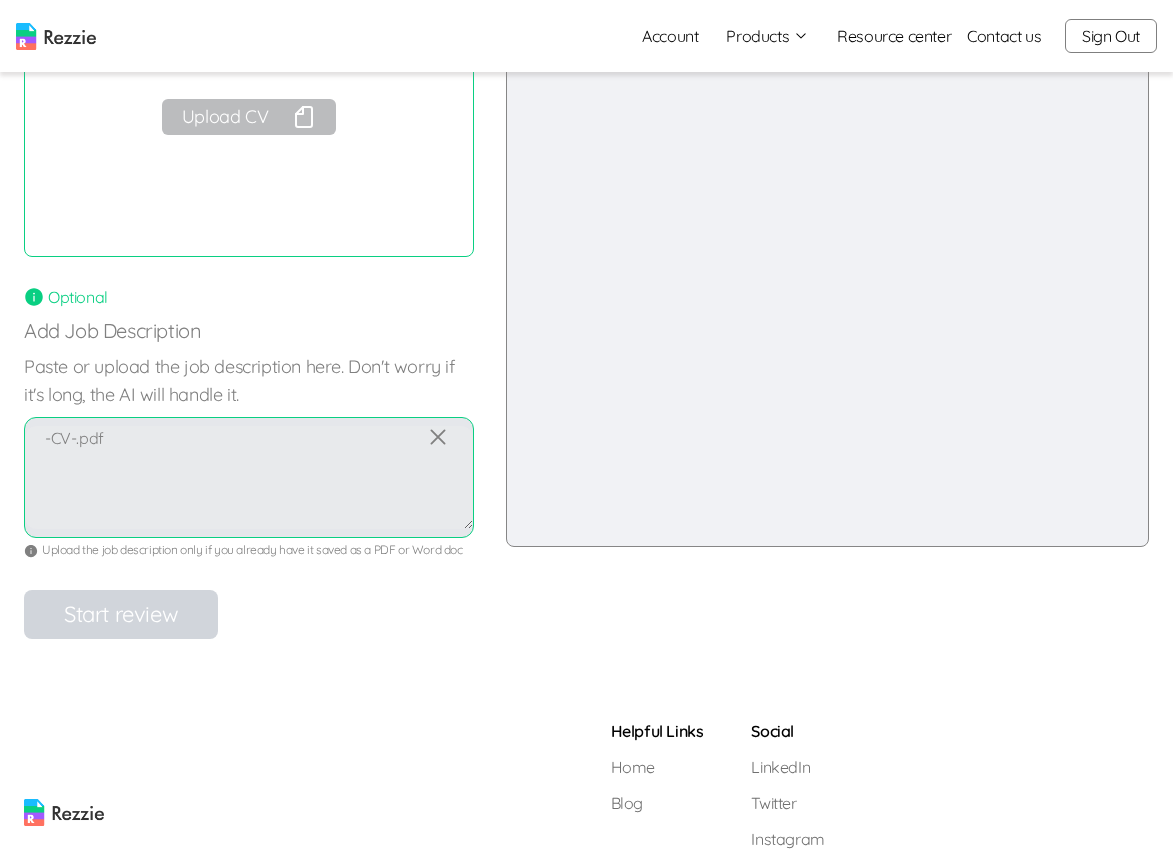 click 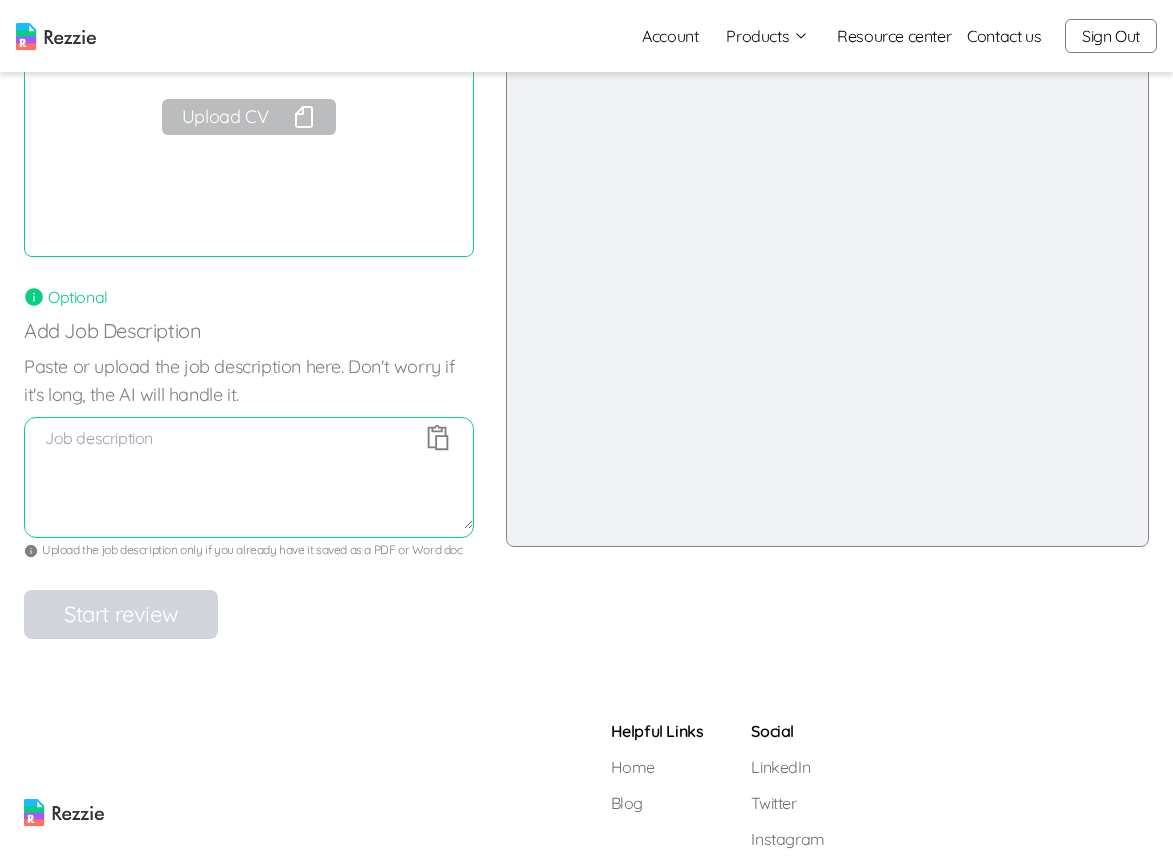 click 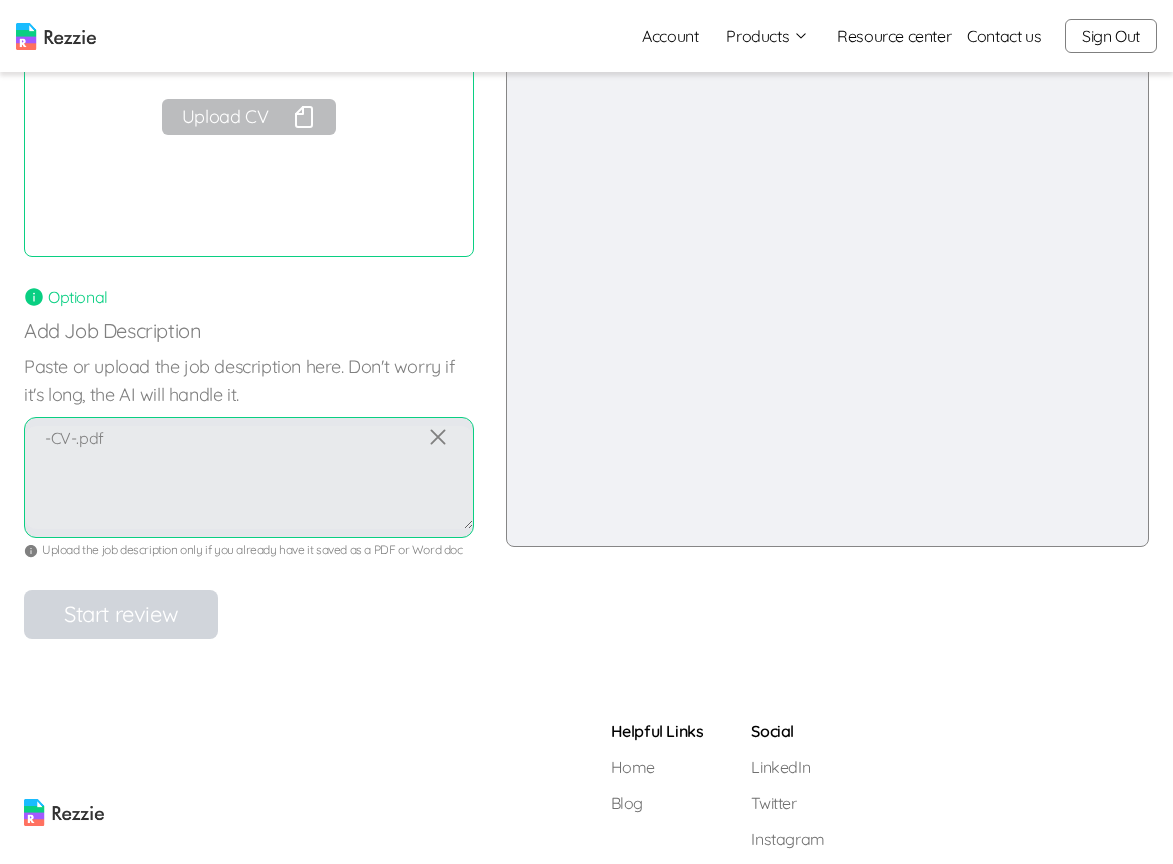 click 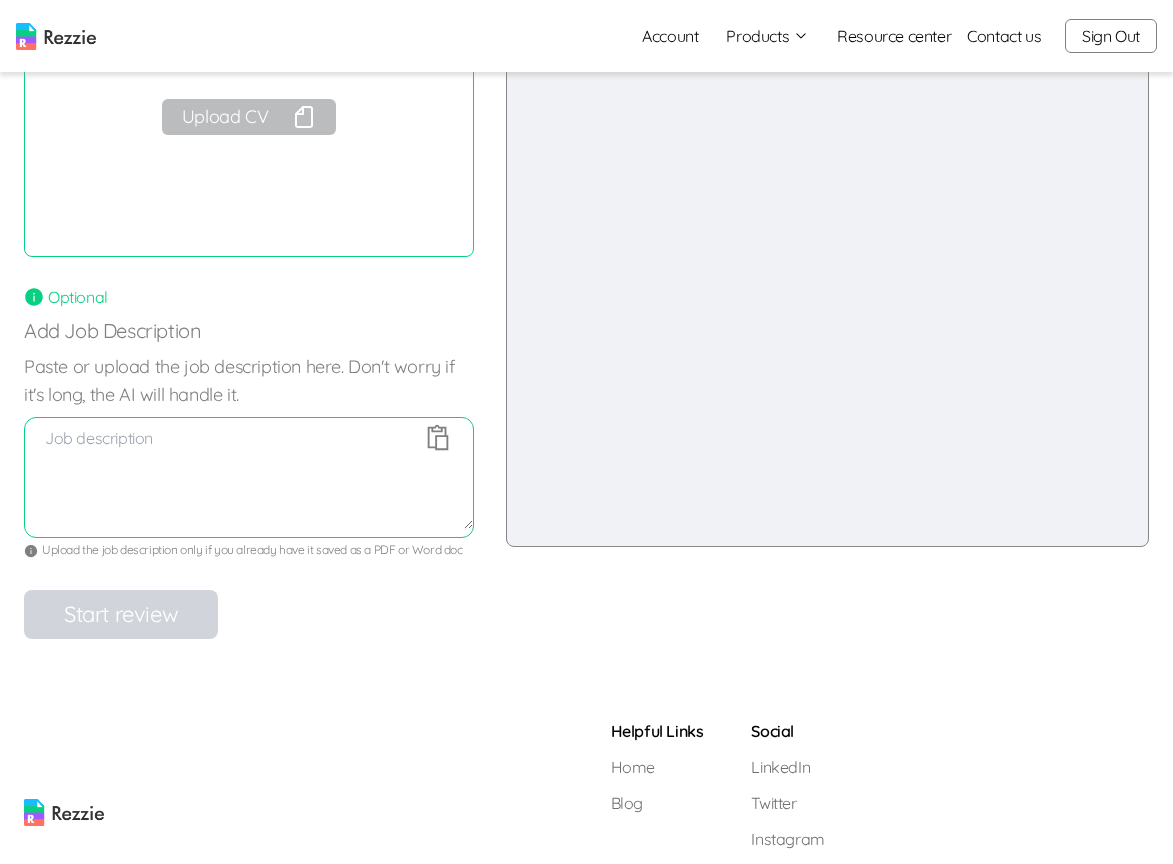 click at bounding box center (249, 477) 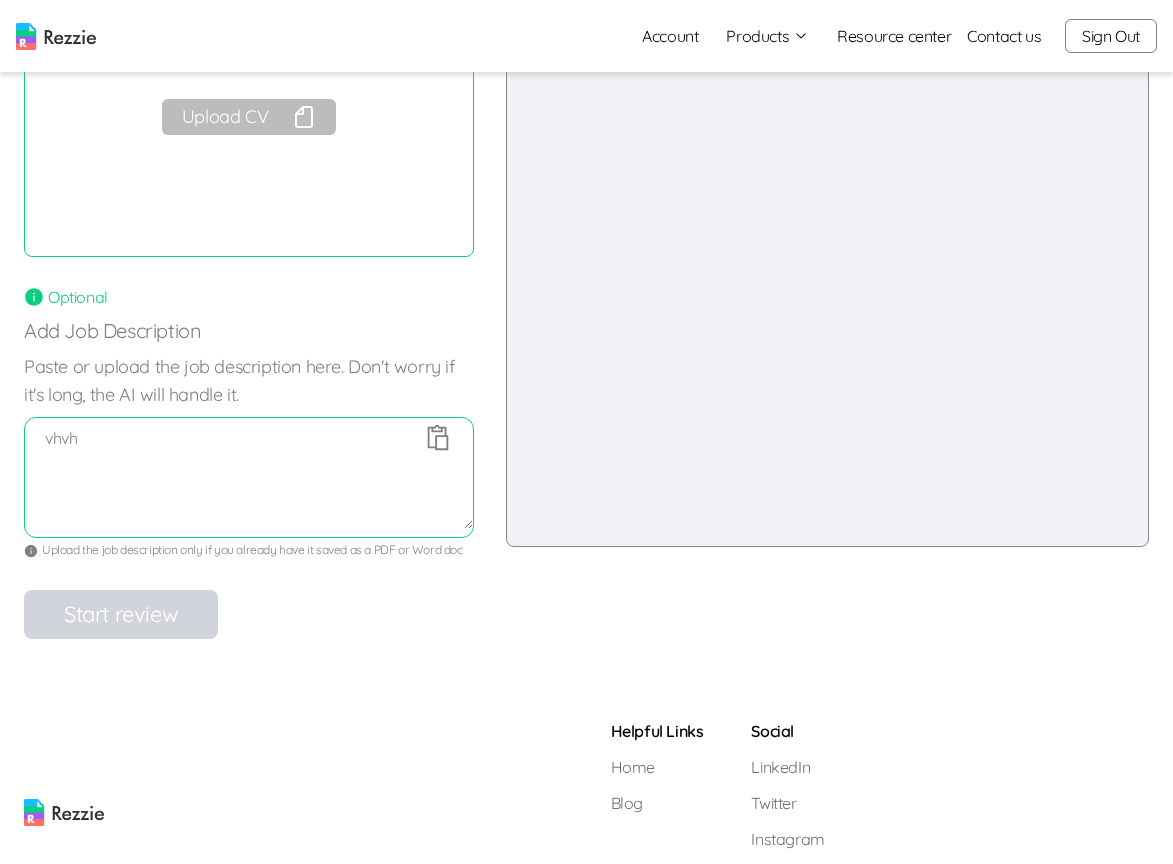 type on "vhvh" 